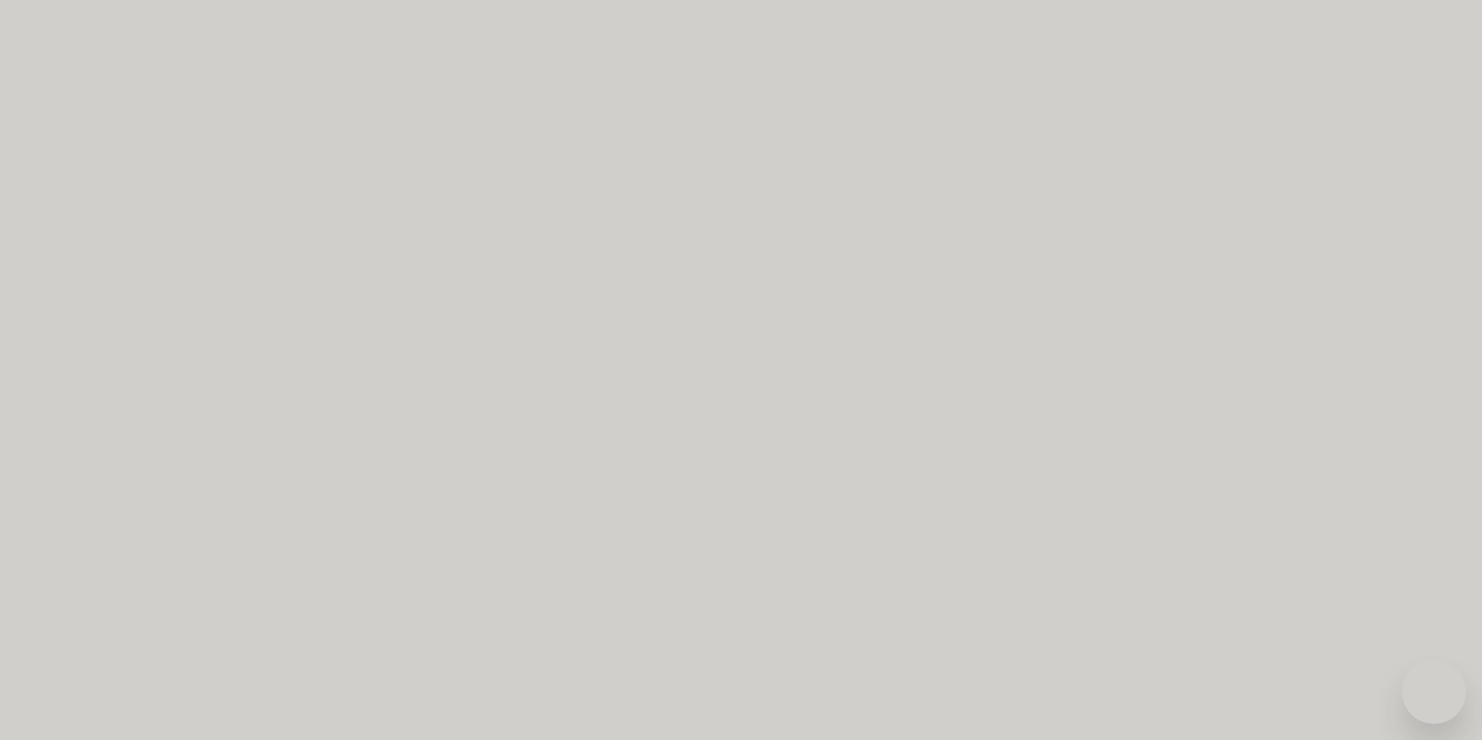 scroll, scrollTop: 0, scrollLeft: 0, axis: both 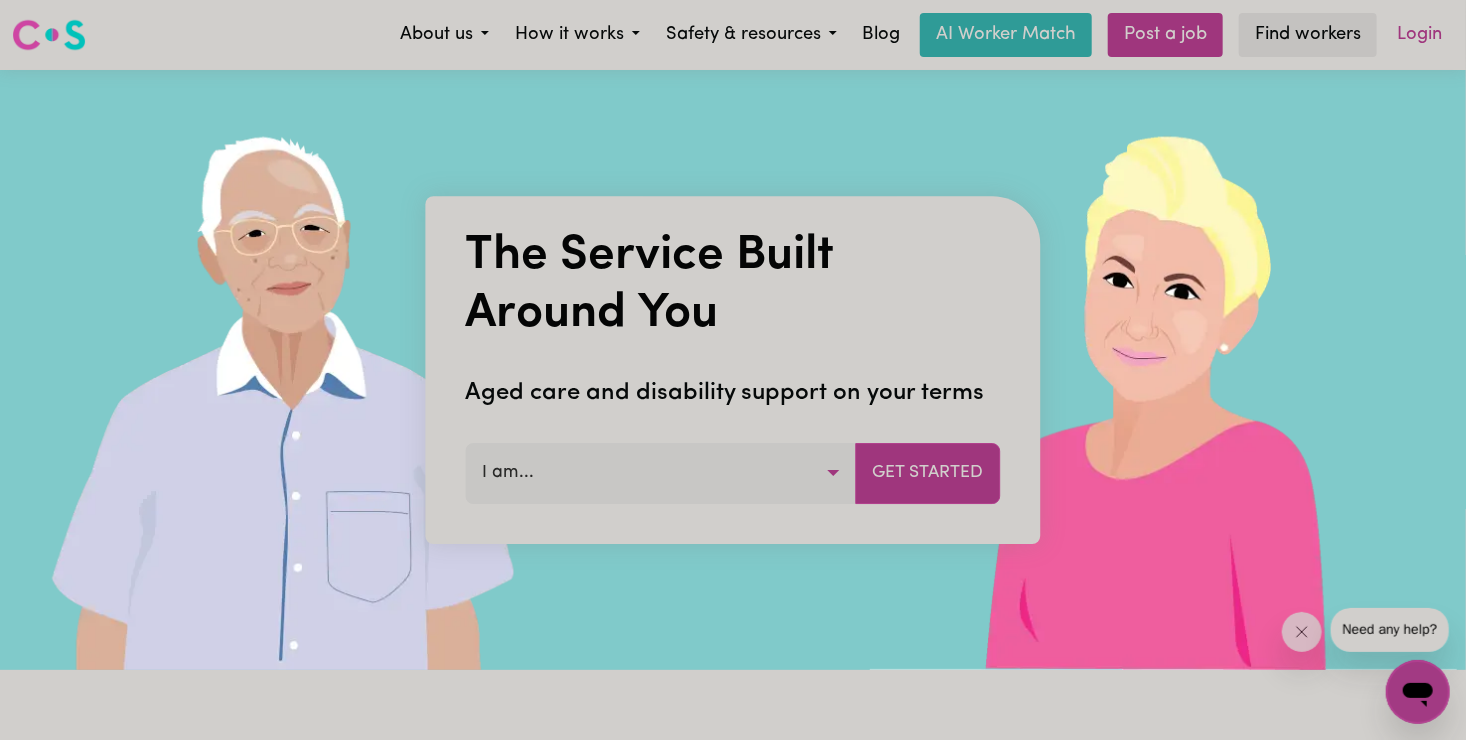 click on "Login" at bounding box center (1419, 35) 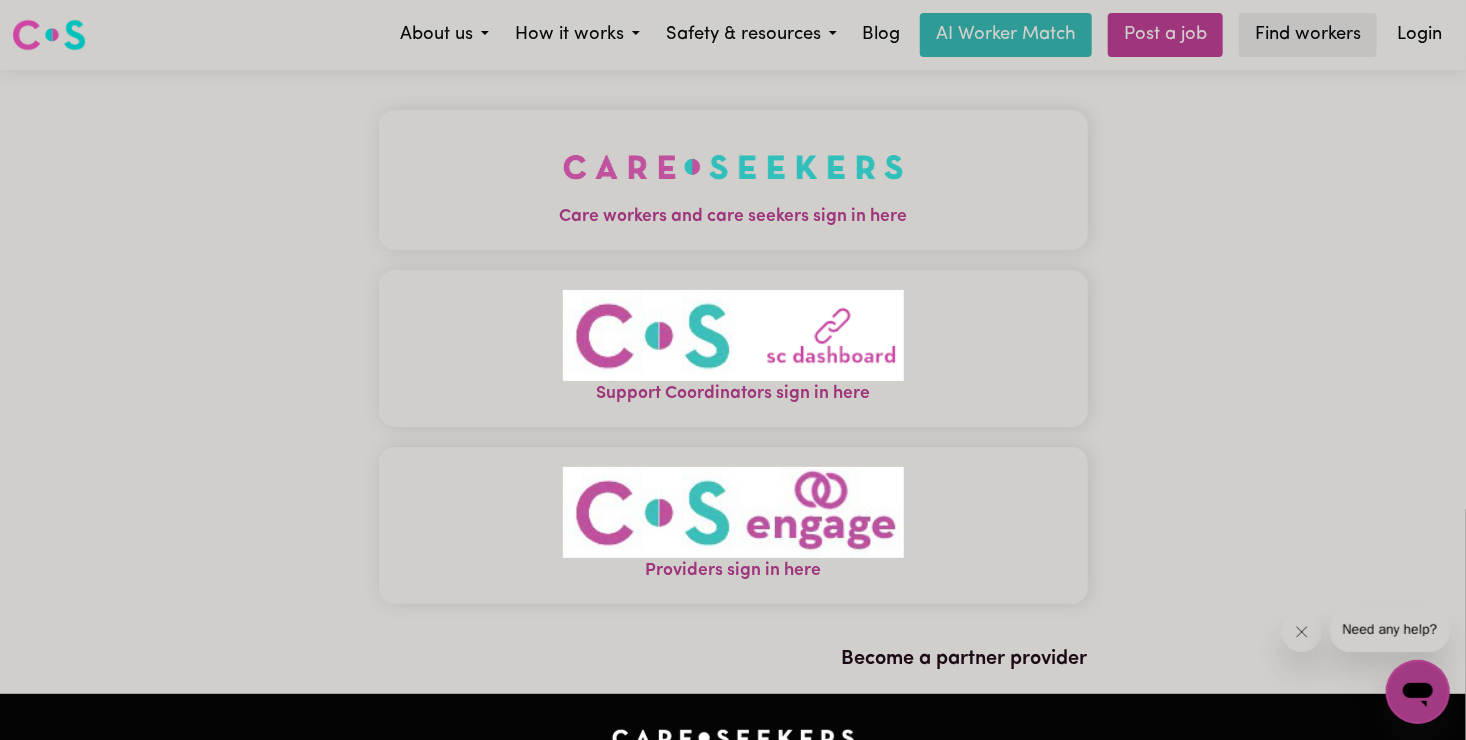 click at bounding box center (733, 167) 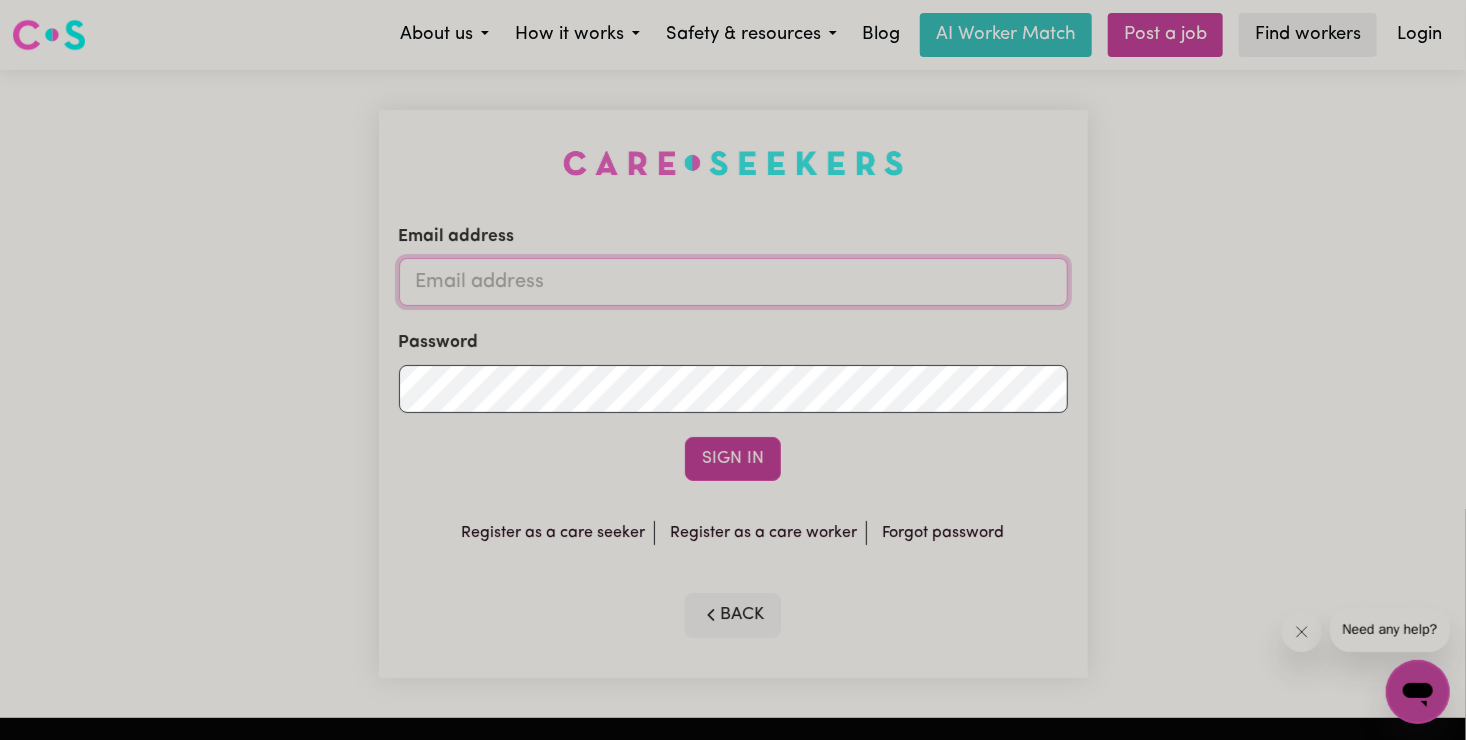 click on "Email address" at bounding box center [733, 282] 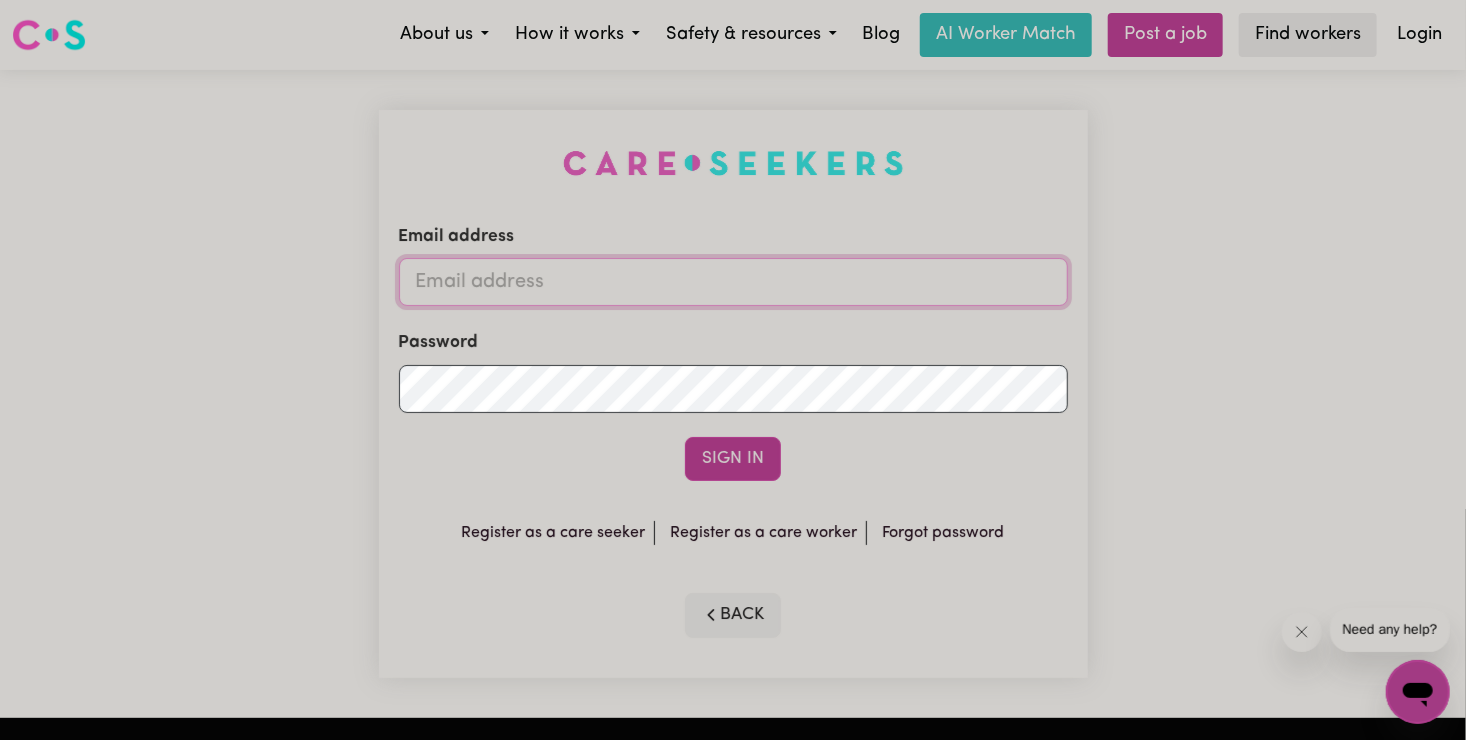 type on "[EMAIL_ADDRESS][DOMAIN_NAME]" 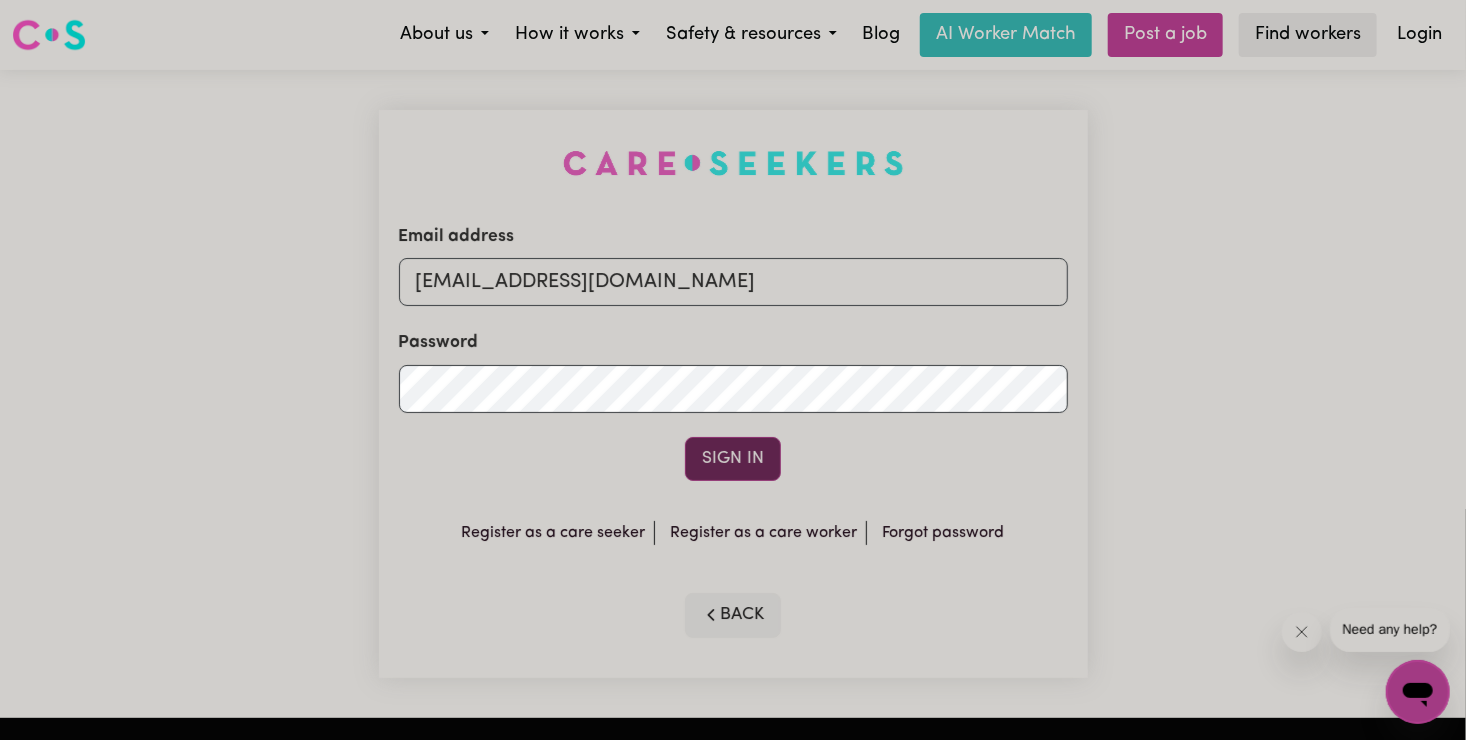 click on "Sign In" at bounding box center [733, 459] 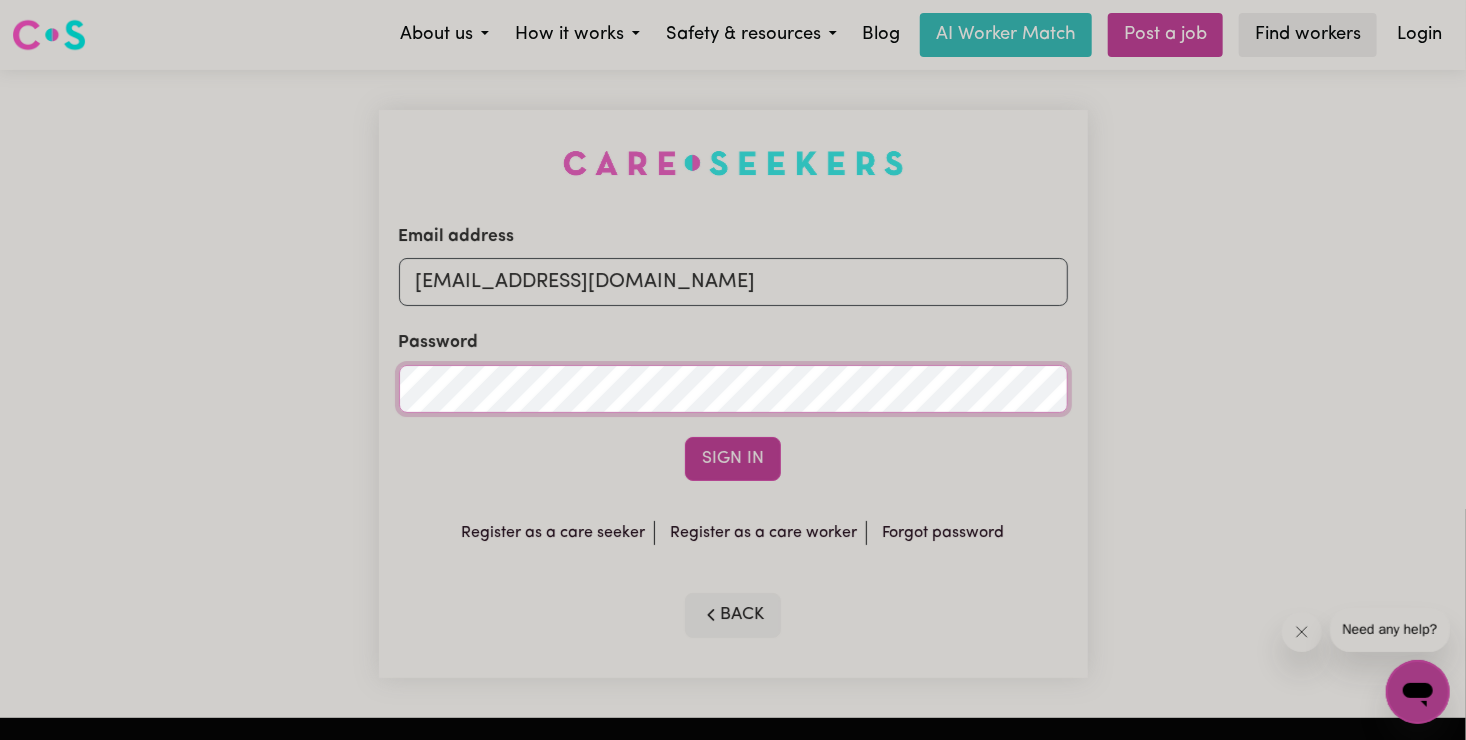 click on "Sign In" at bounding box center (733, 459) 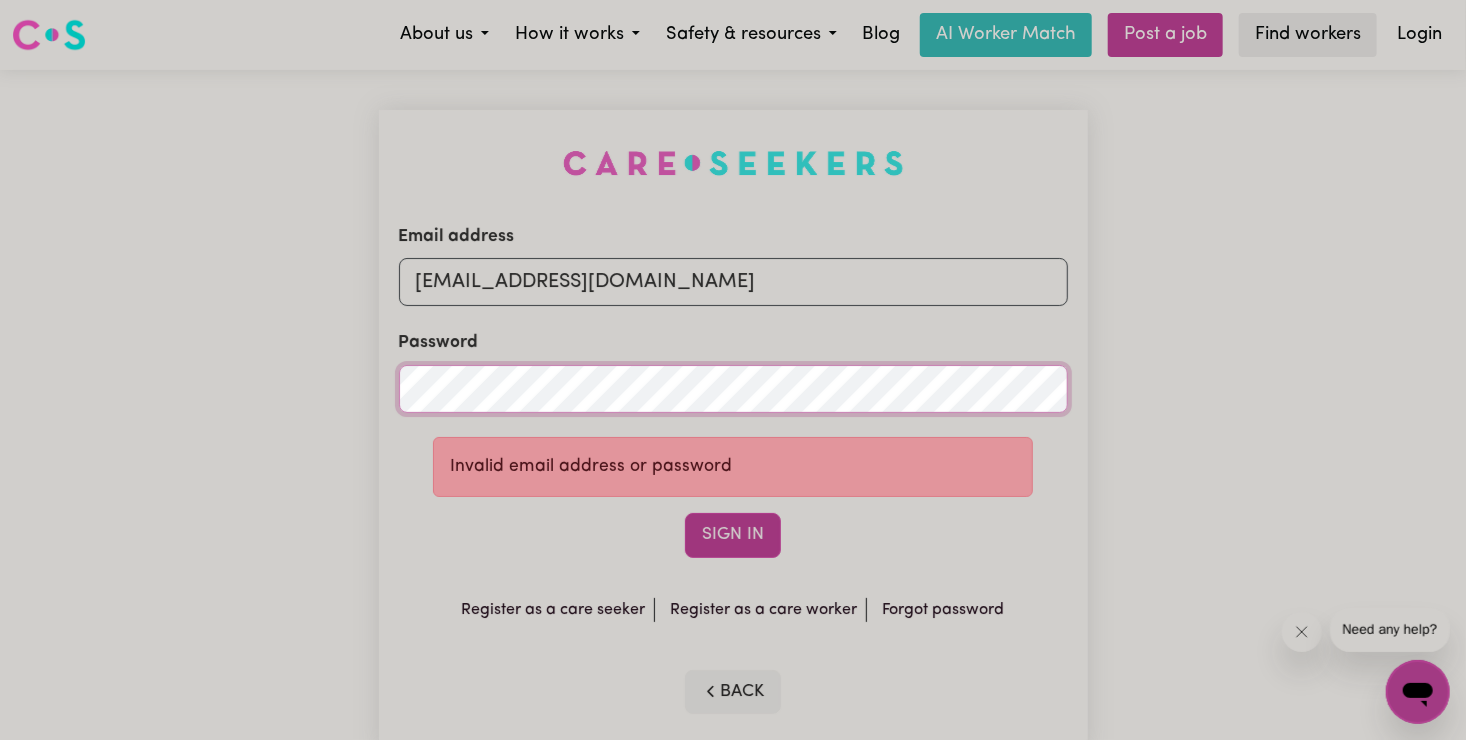 click on "Email address [EMAIL_ADDRESS][DOMAIN_NAME] Password Invalid email address or password Sign In Register as a care seeker Register as a care worker Forgot password Back" at bounding box center (733, 432) 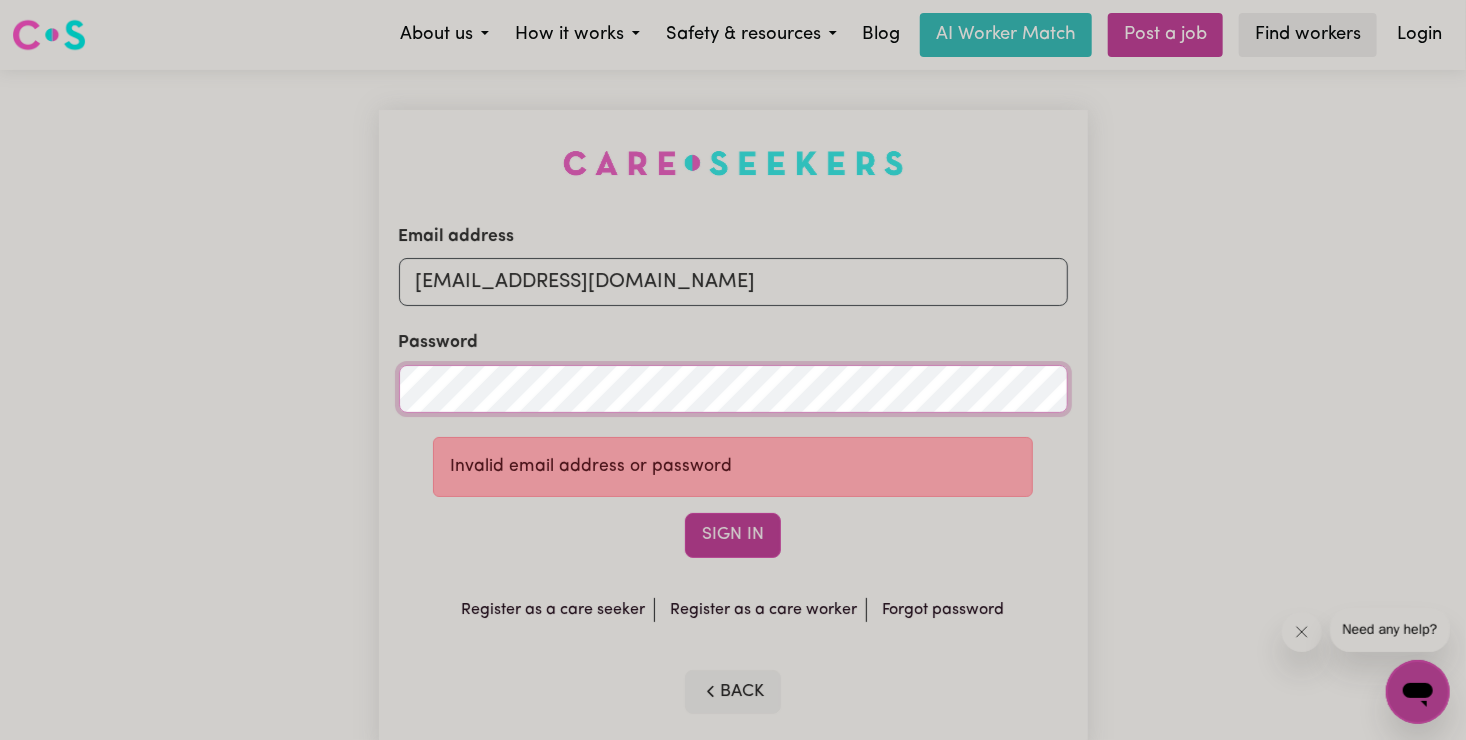 click on "Sign In" at bounding box center (733, 535) 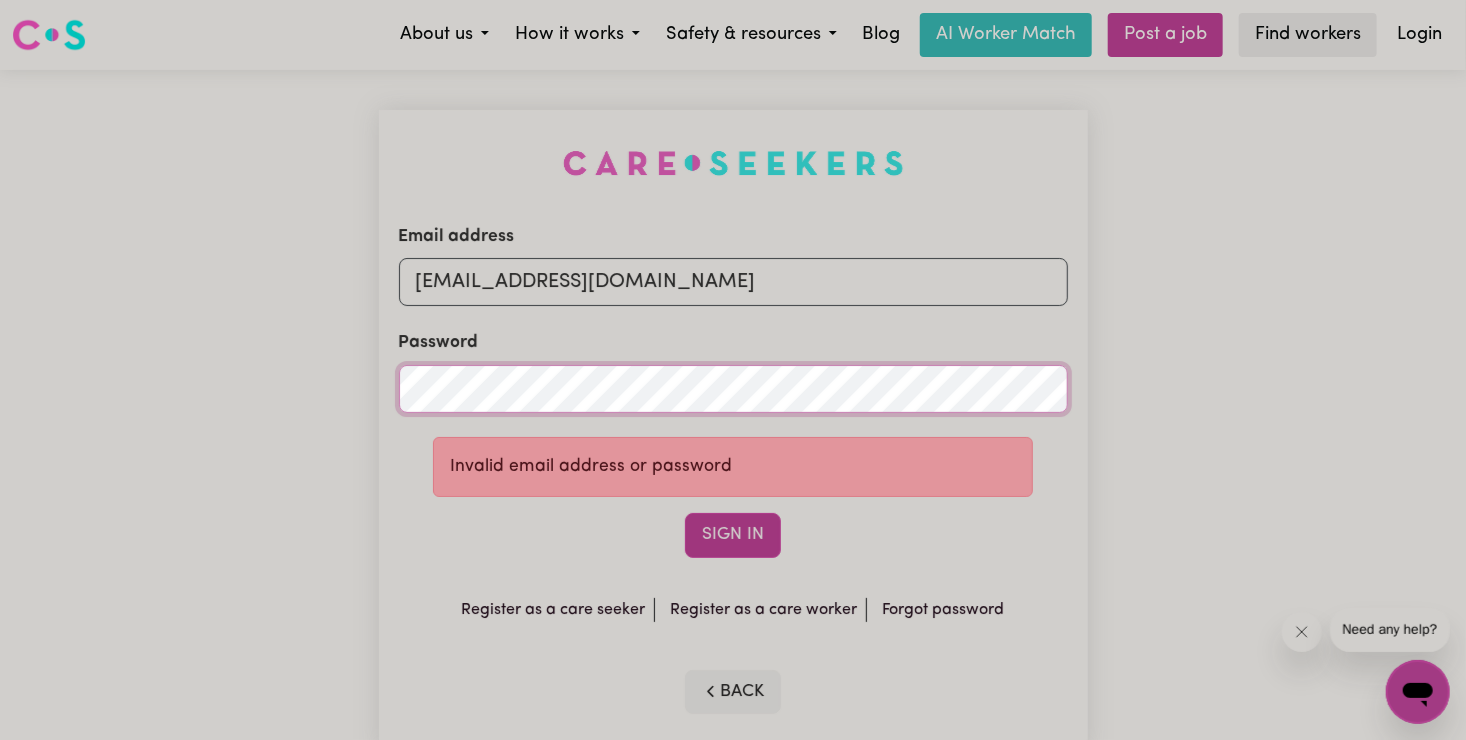 click on "Email address [EMAIL_ADDRESS][DOMAIN_NAME] Password Invalid email address or password Sign In Register as a care seeker Register as a care worker Forgot password Back" at bounding box center [733, 432] 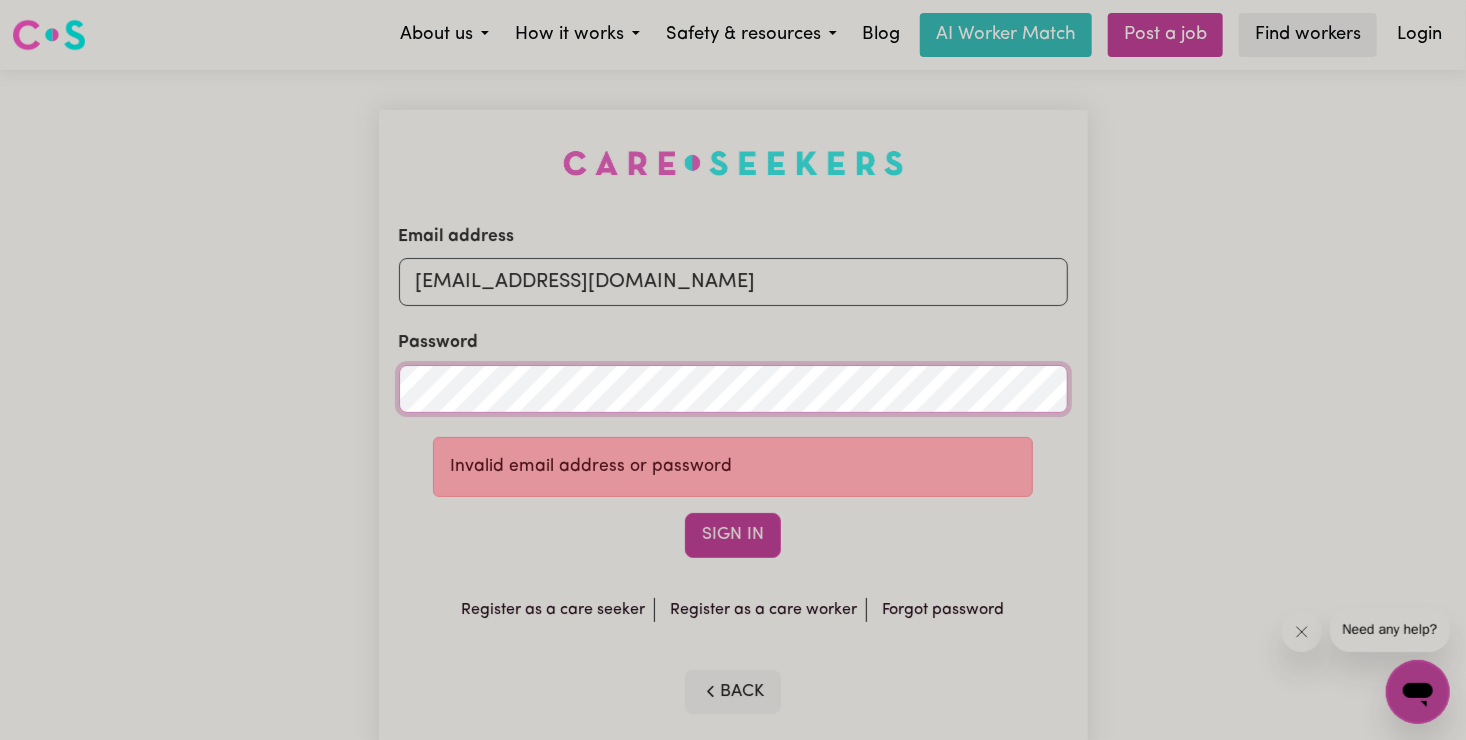 click on "Sign In" at bounding box center [733, 535] 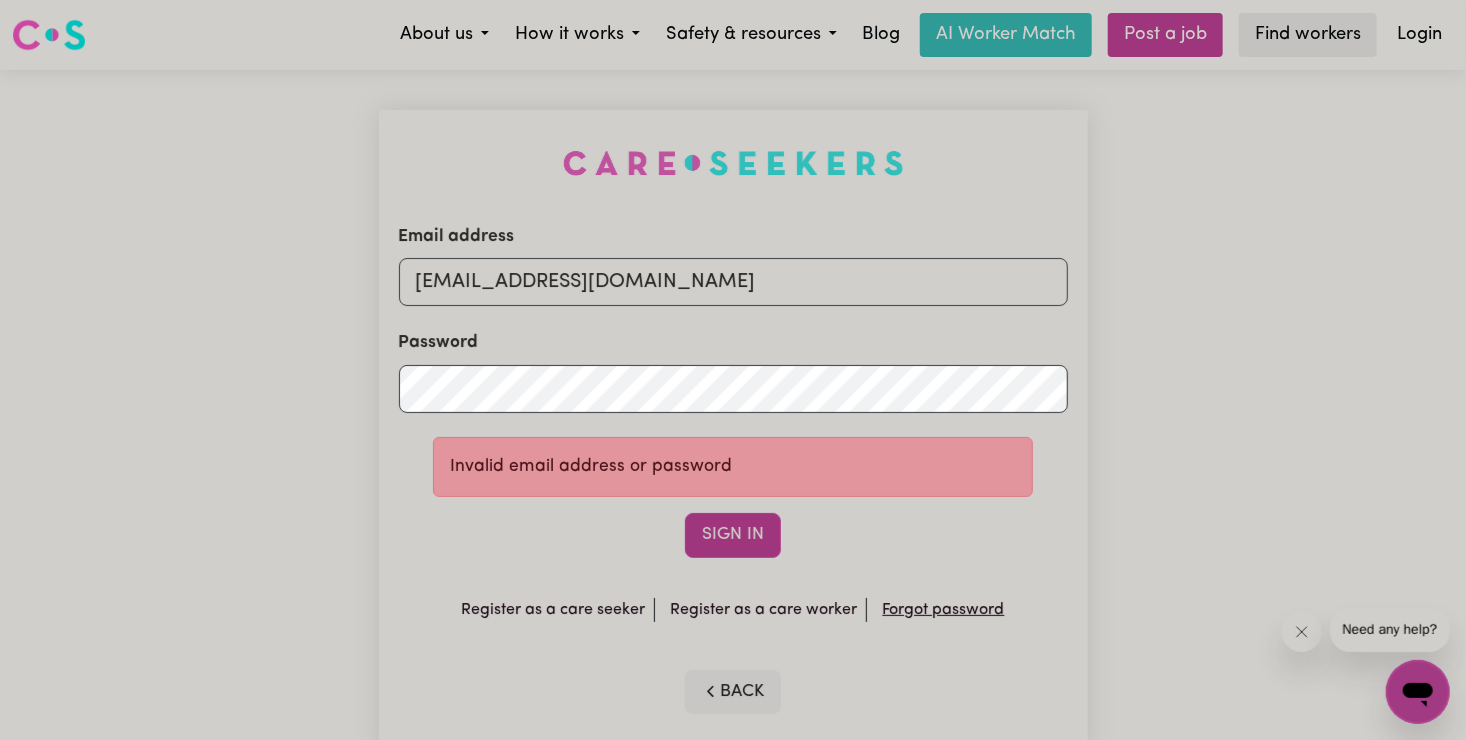 click on "Forgot password" at bounding box center [944, 610] 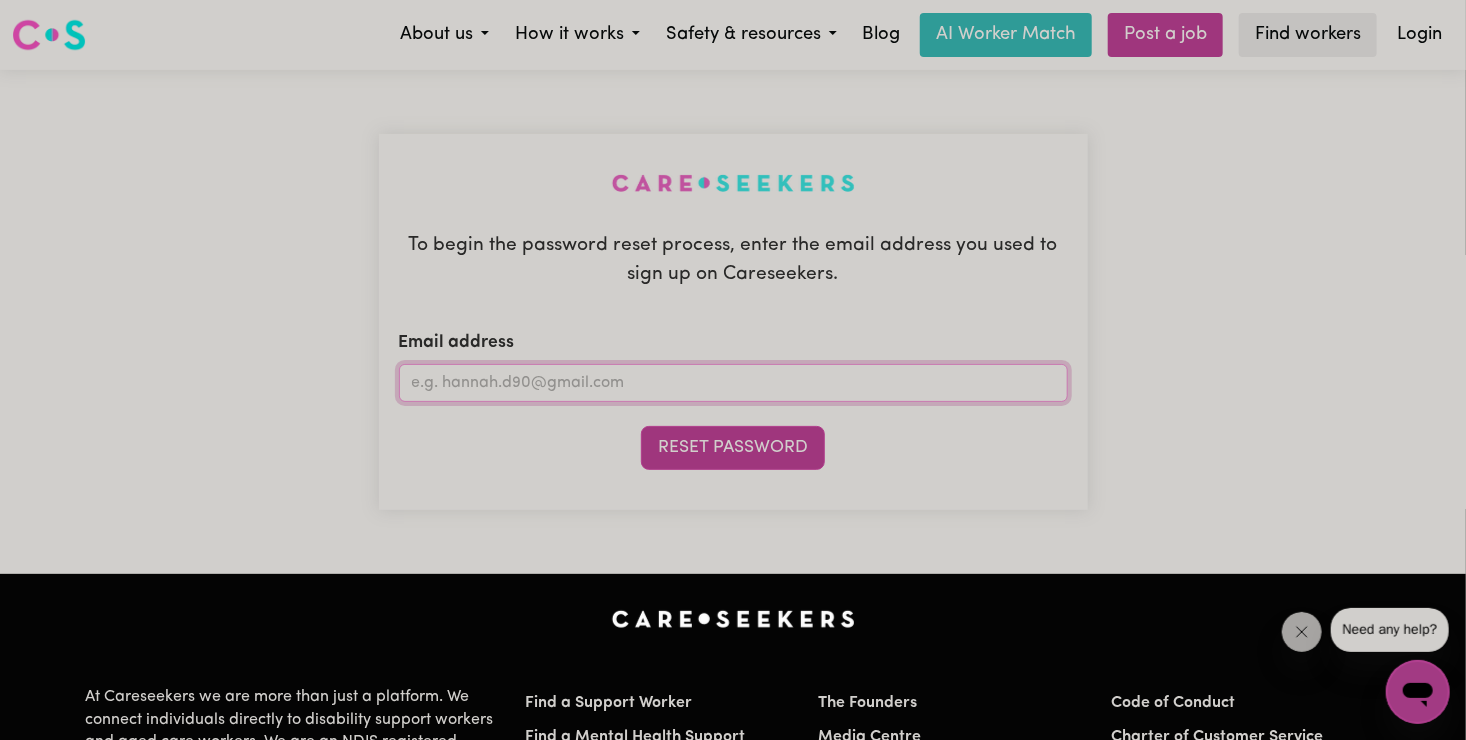 click on "Email address" at bounding box center [733, 383] 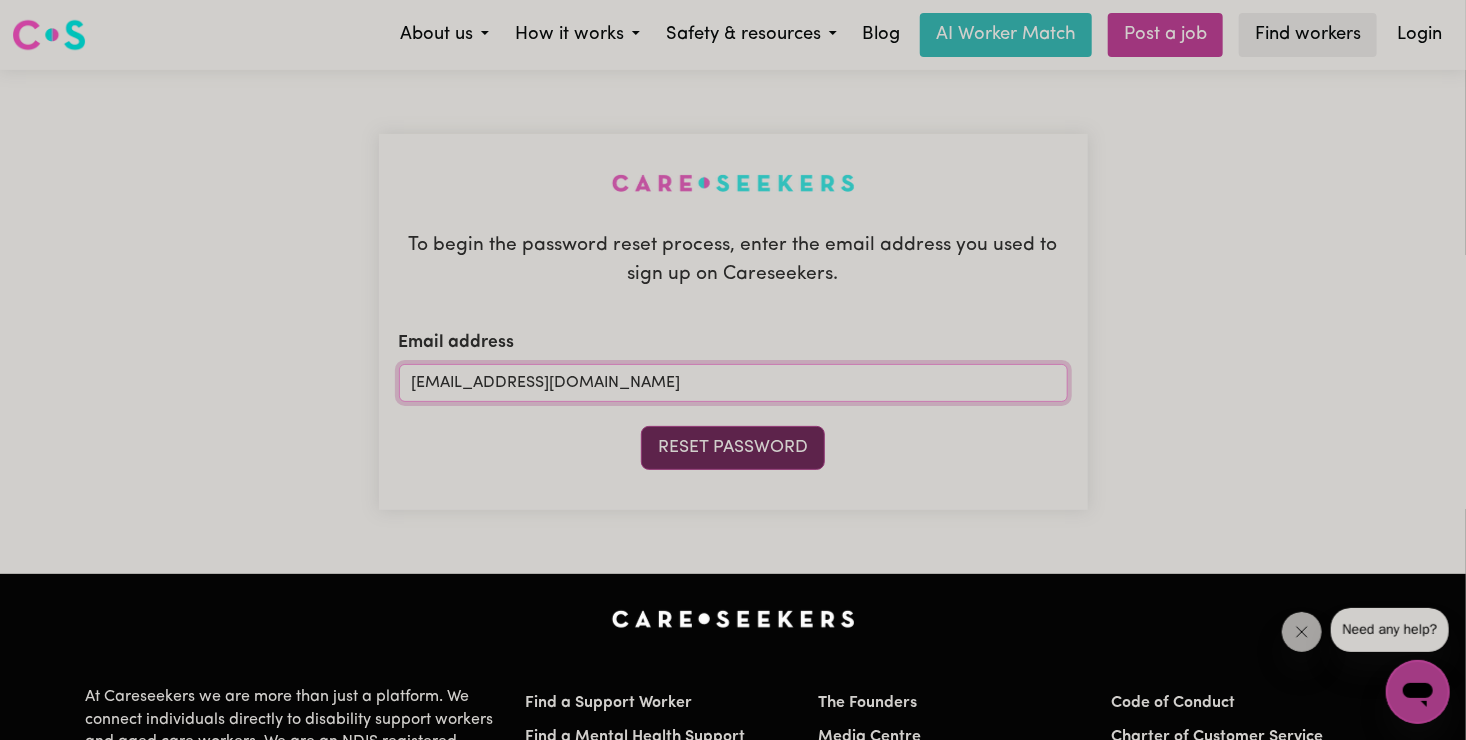 type on "[EMAIL_ADDRESS][DOMAIN_NAME]" 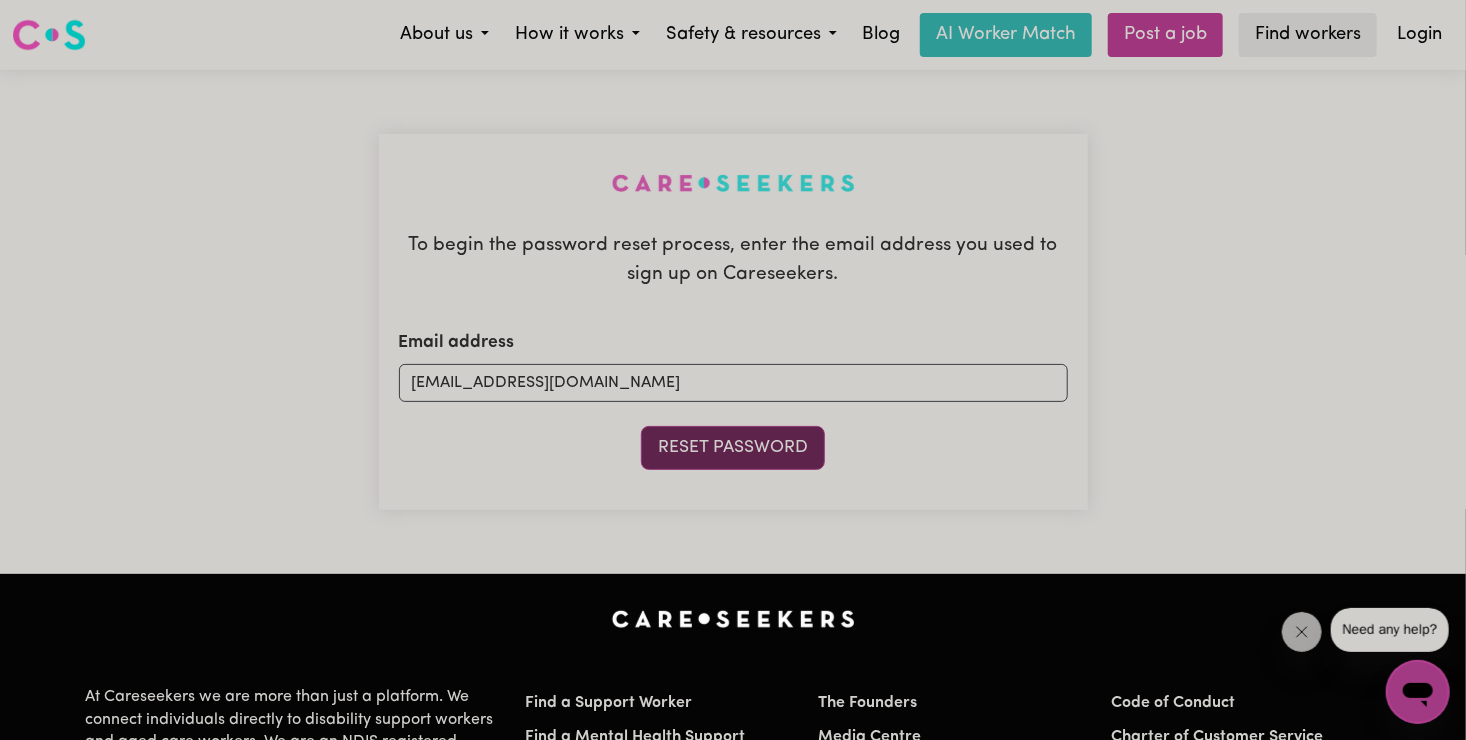 click on "Reset Password" at bounding box center (733, 448) 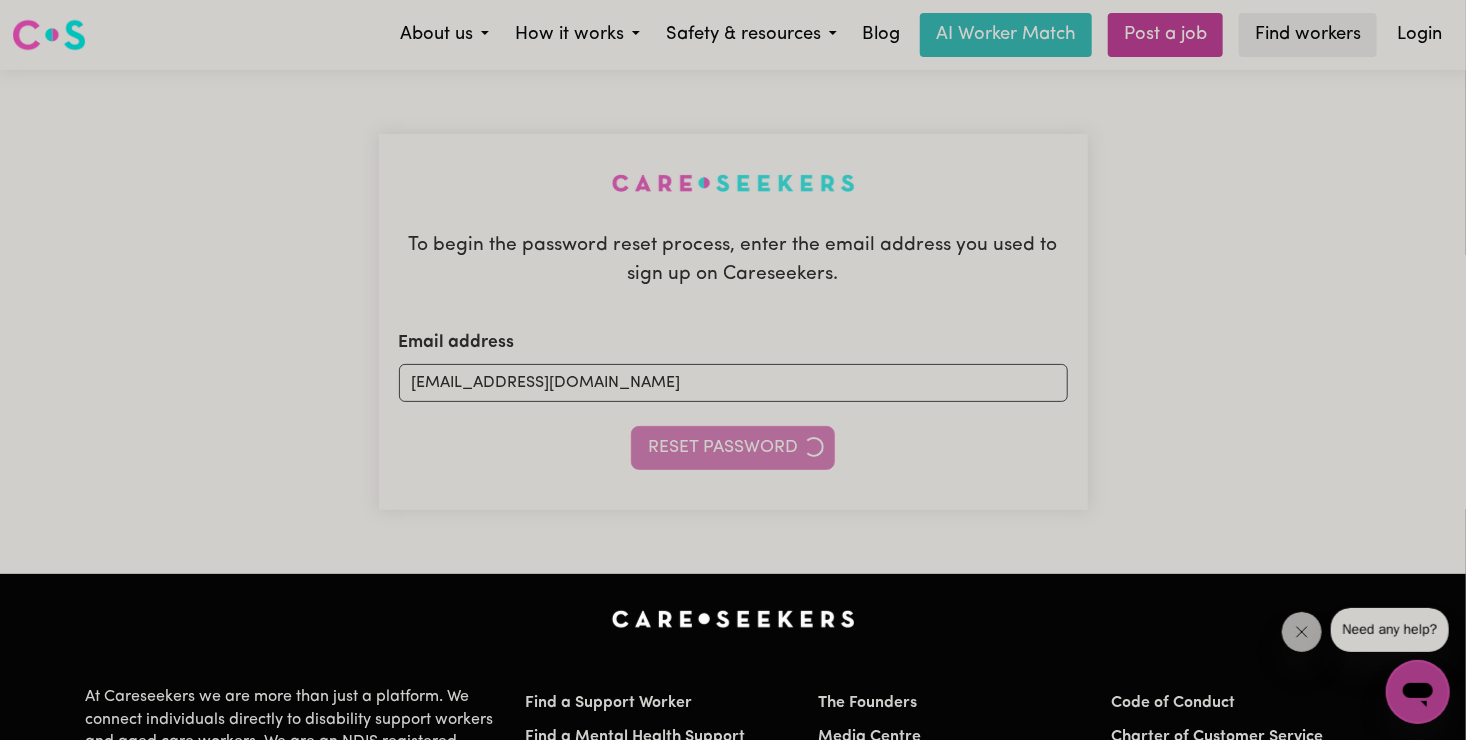 type 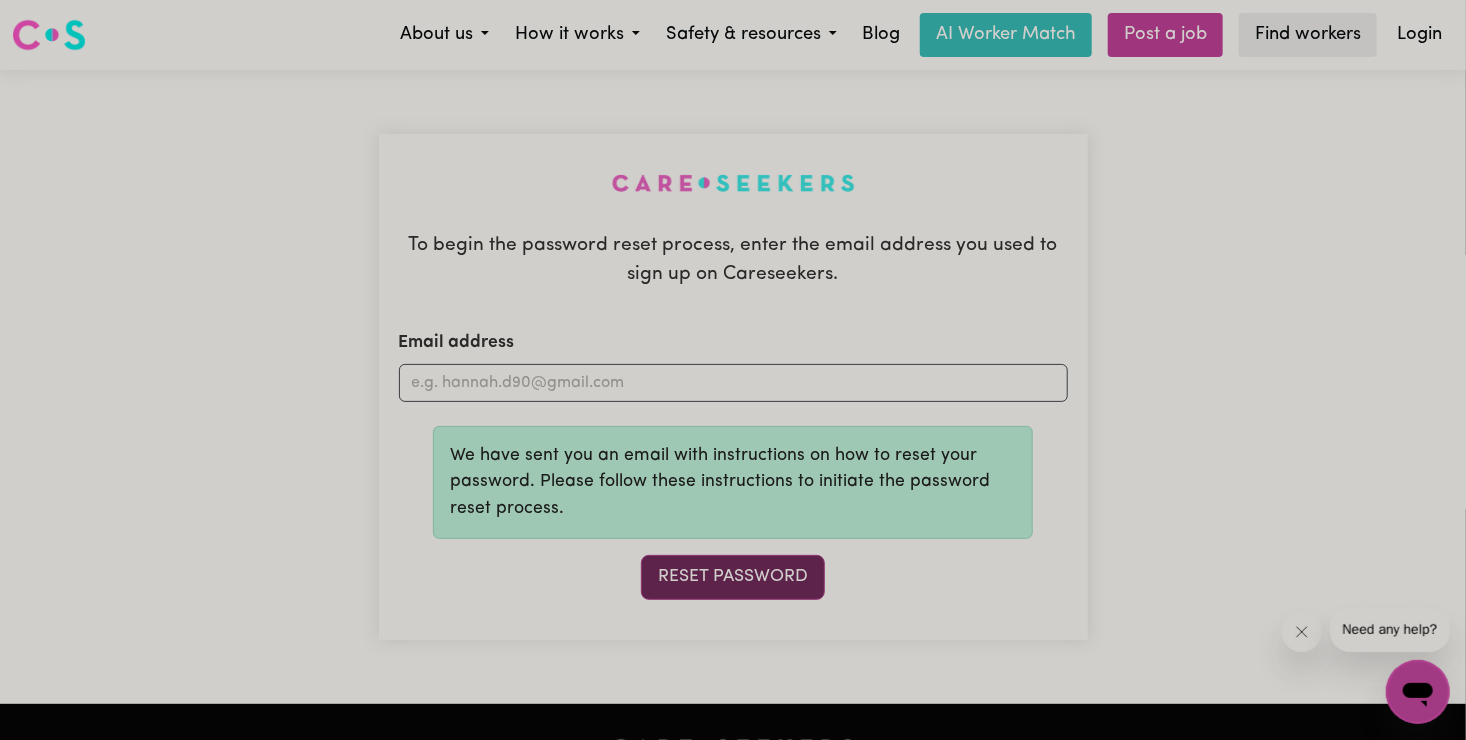 click on "Reset Password" at bounding box center (733, 577) 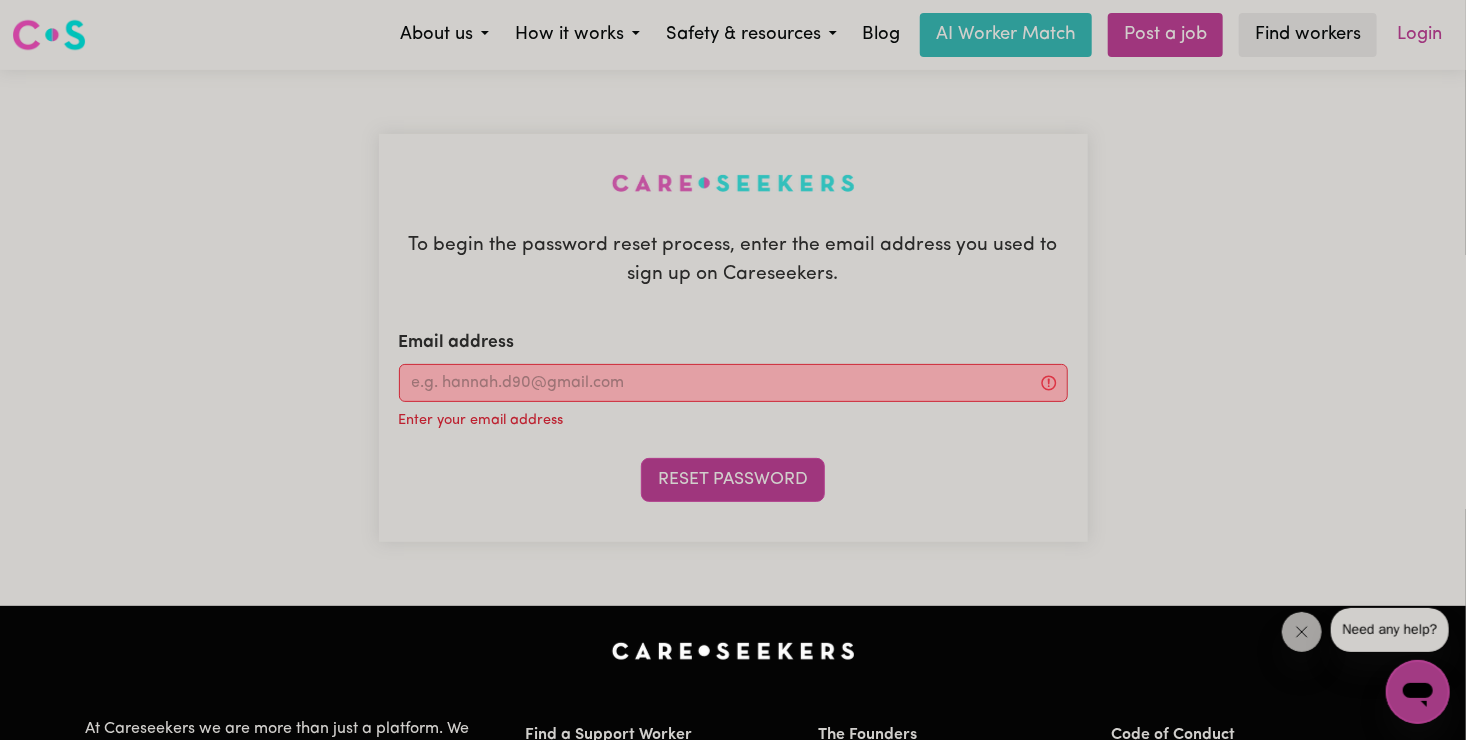 click on "Login" at bounding box center (1419, 35) 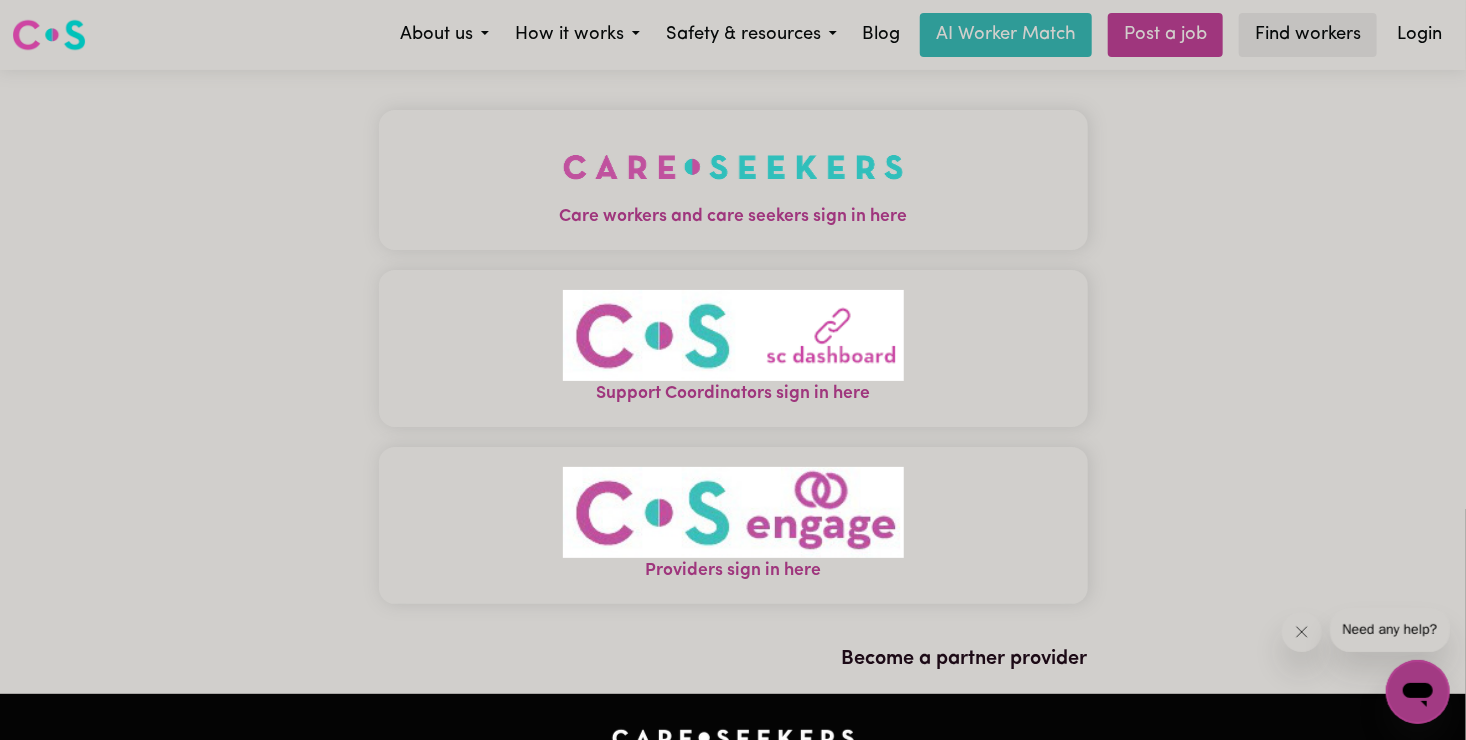 click at bounding box center (733, 167) 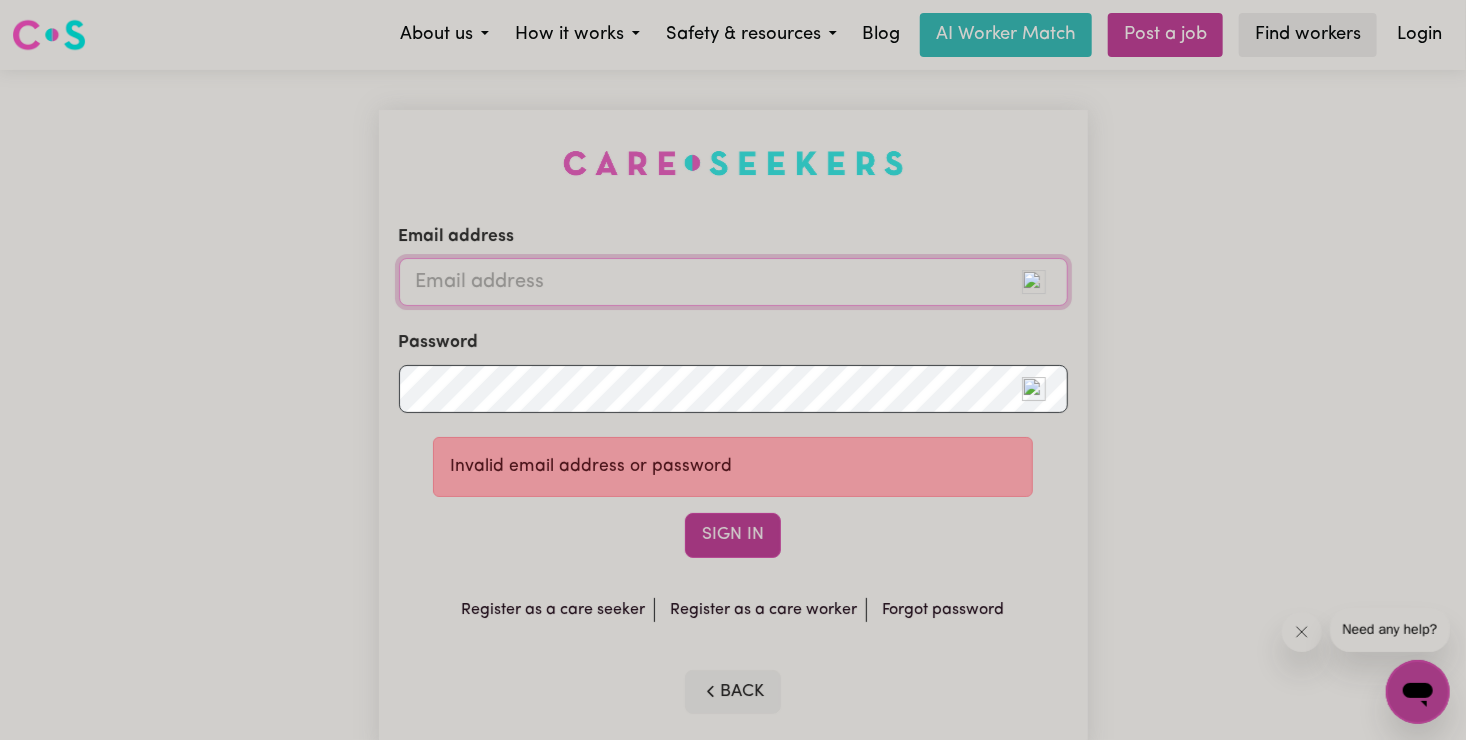 click on "Email address" at bounding box center (733, 282) 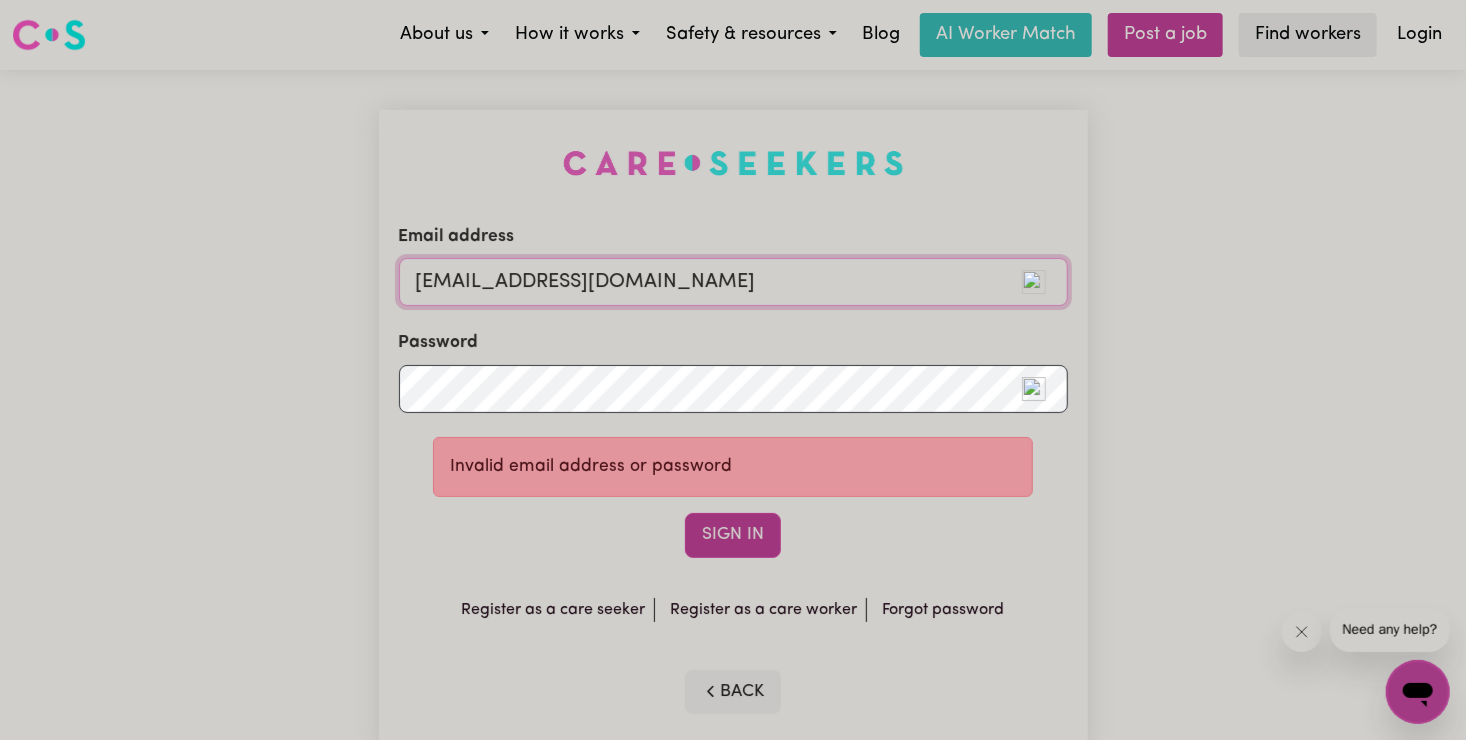 type on "[EMAIL_ADDRESS][DOMAIN_NAME]" 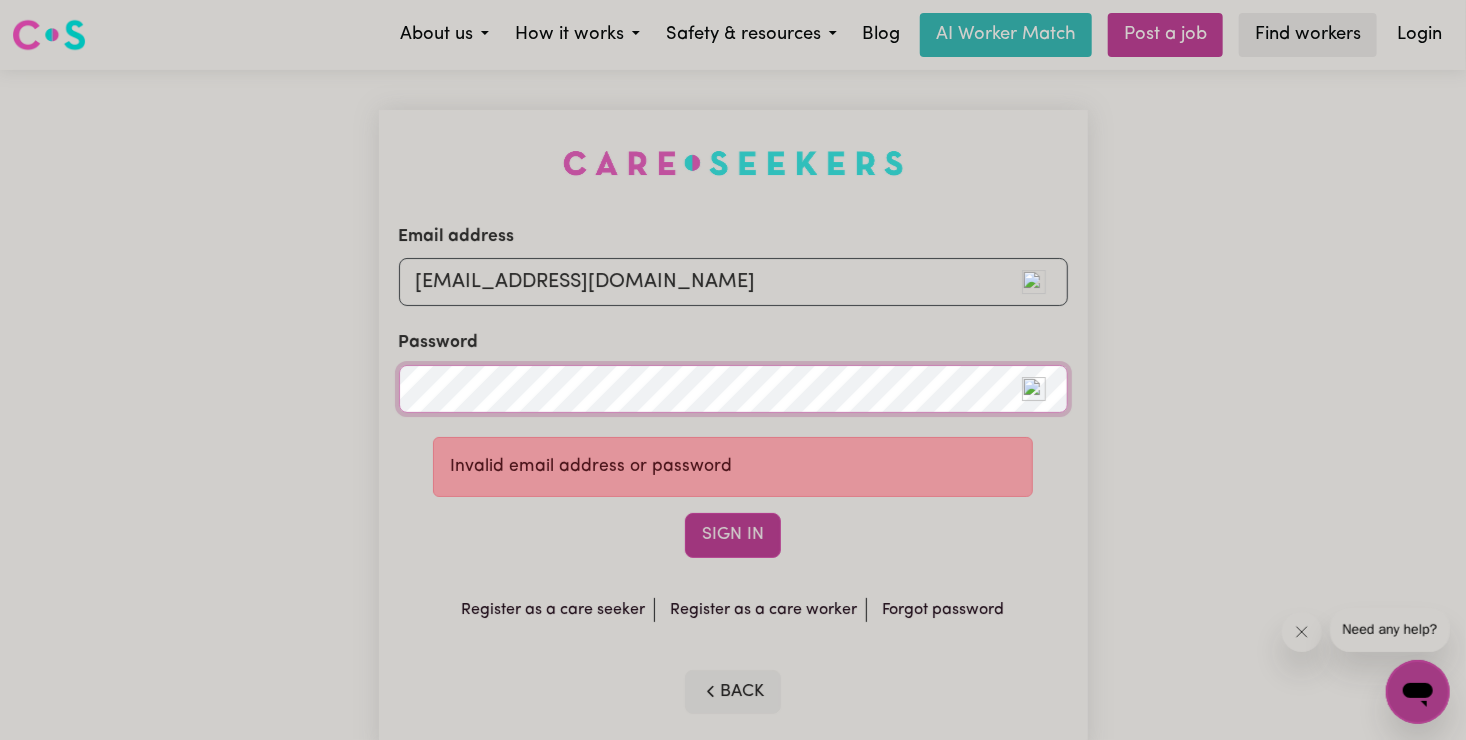 click on "Sign In" at bounding box center (733, 535) 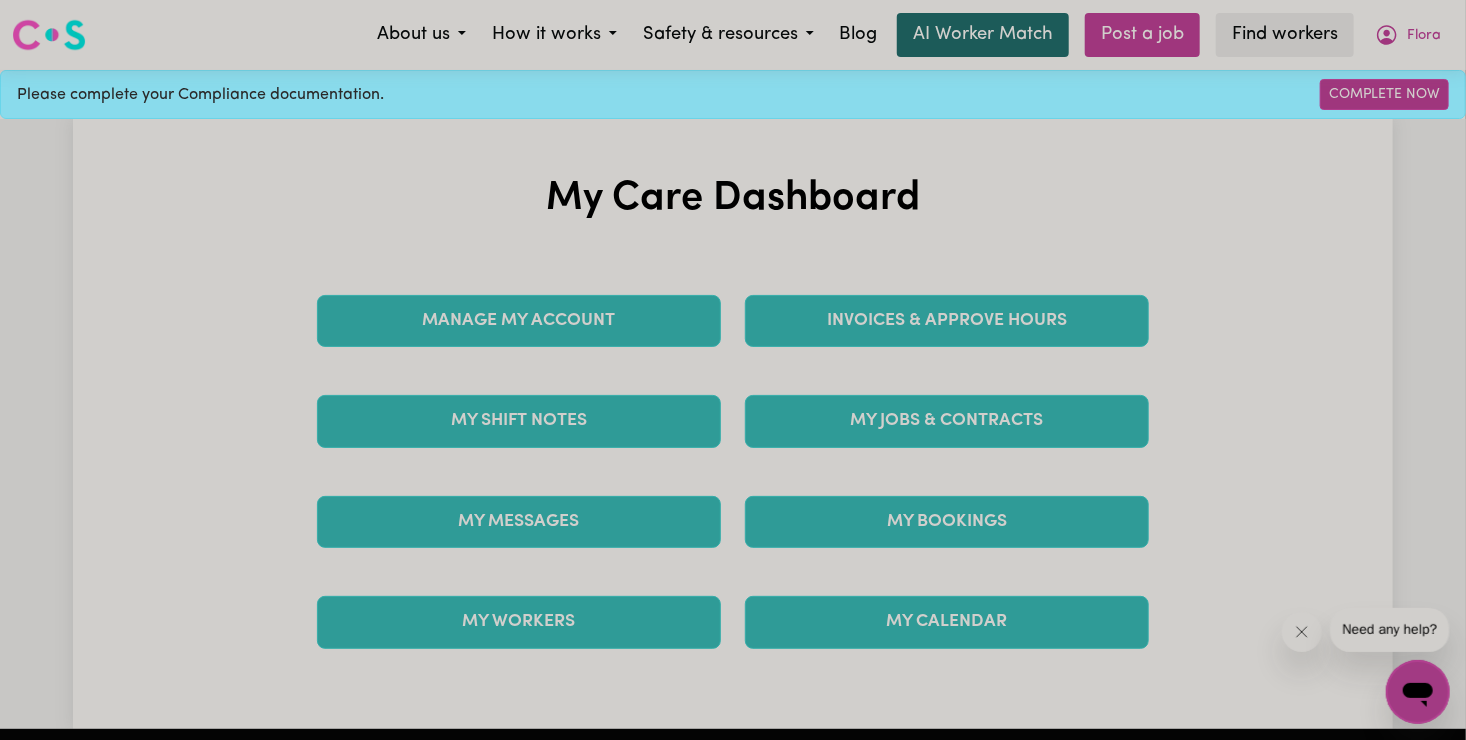 click on "AI Worker Match" at bounding box center (983, 35) 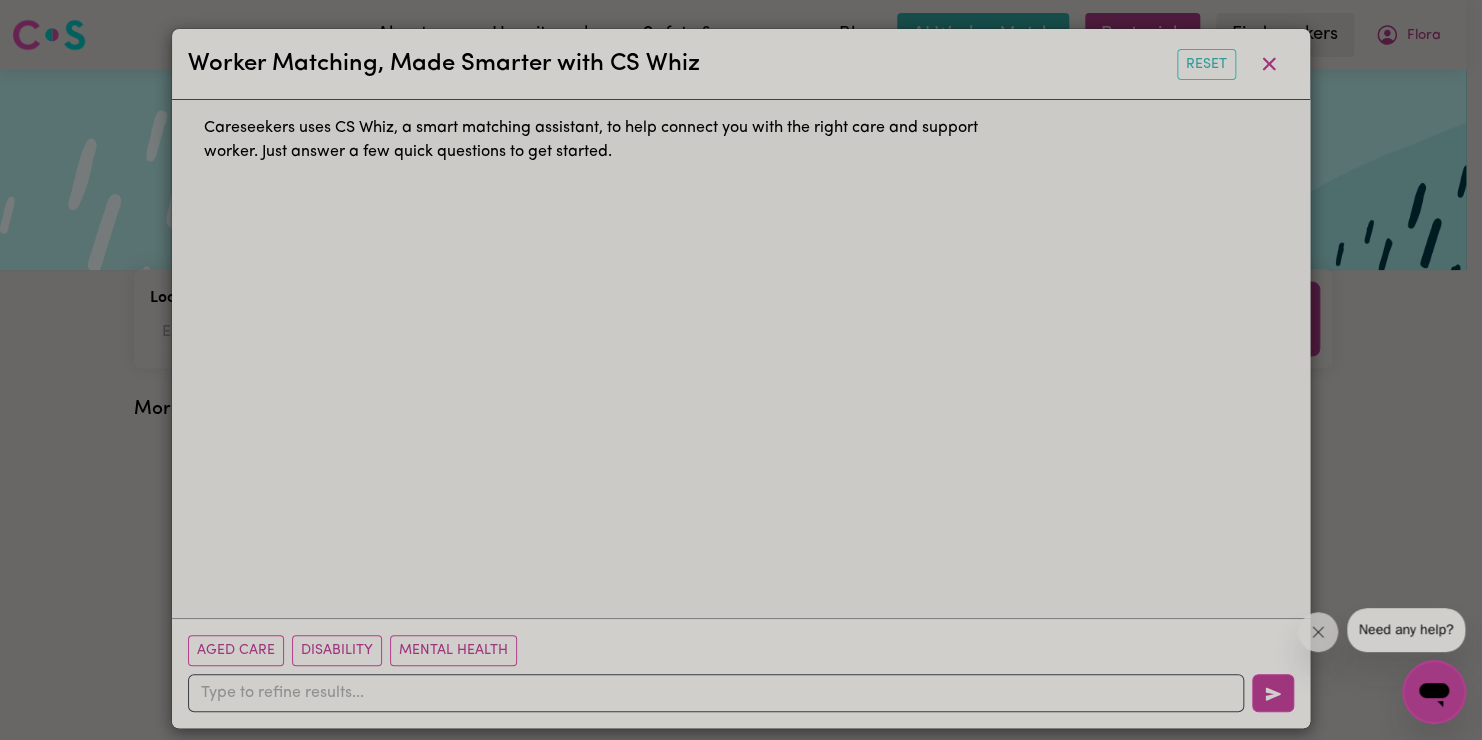 scroll, scrollTop: 16, scrollLeft: 0, axis: vertical 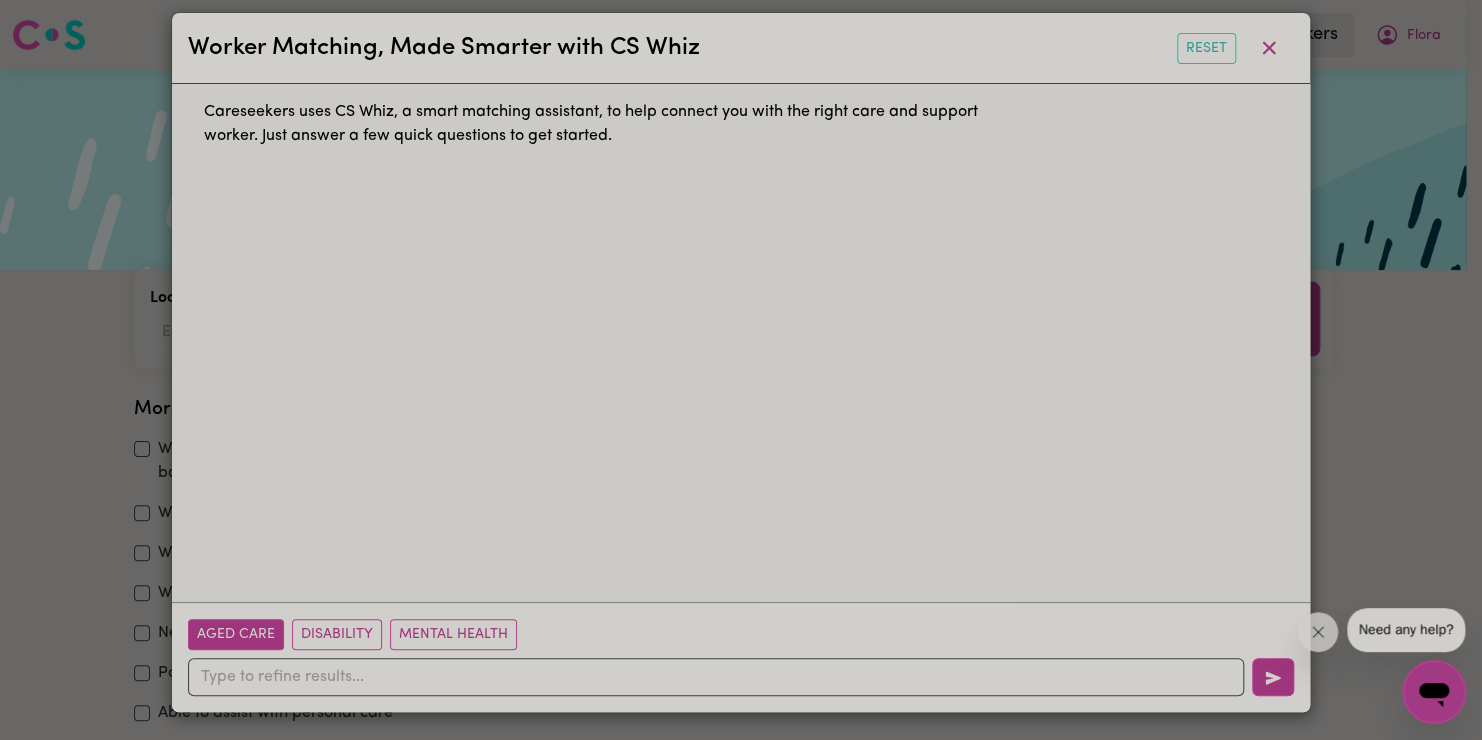 click on "Aged Care" at bounding box center (236, 634) 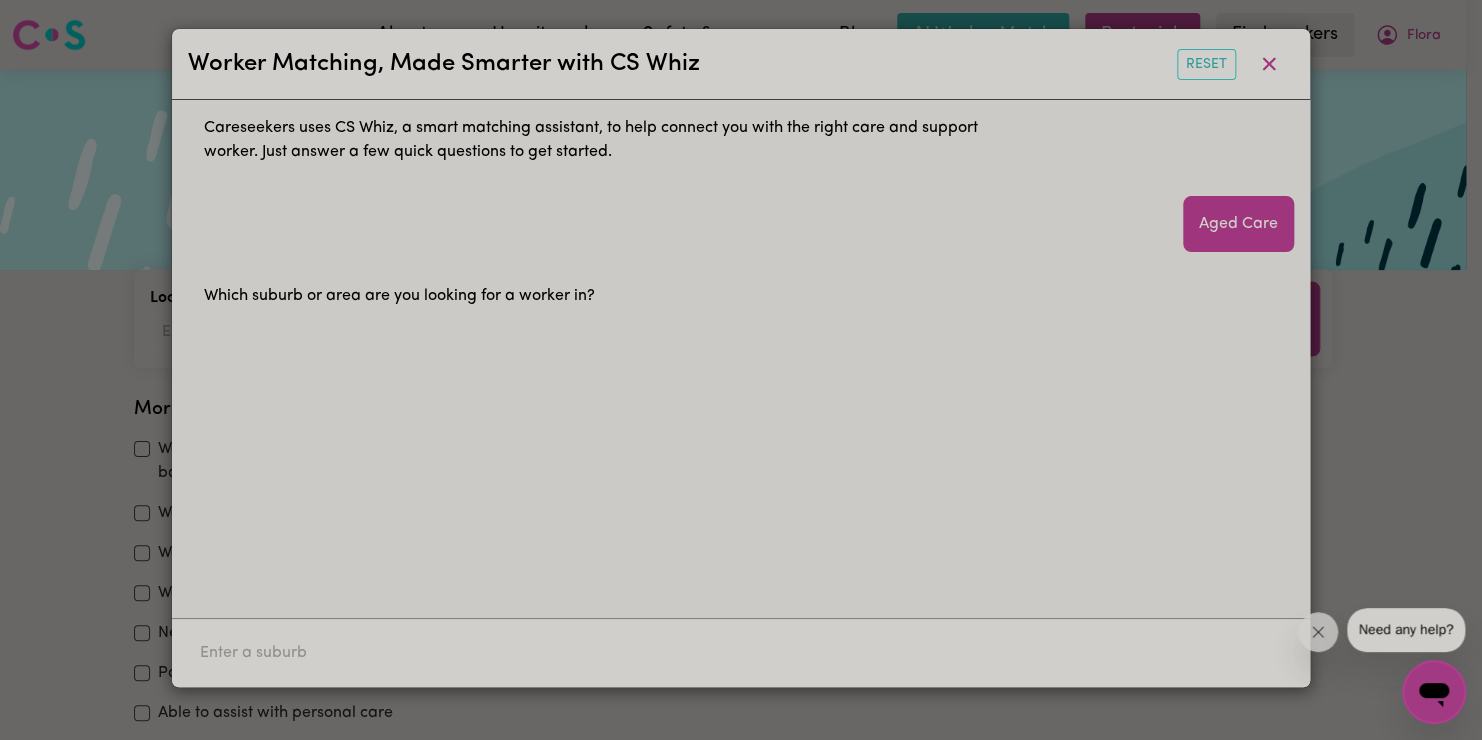 click on "Which suburb or area are you looking for a worker in?" at bounding box center (399, 296) 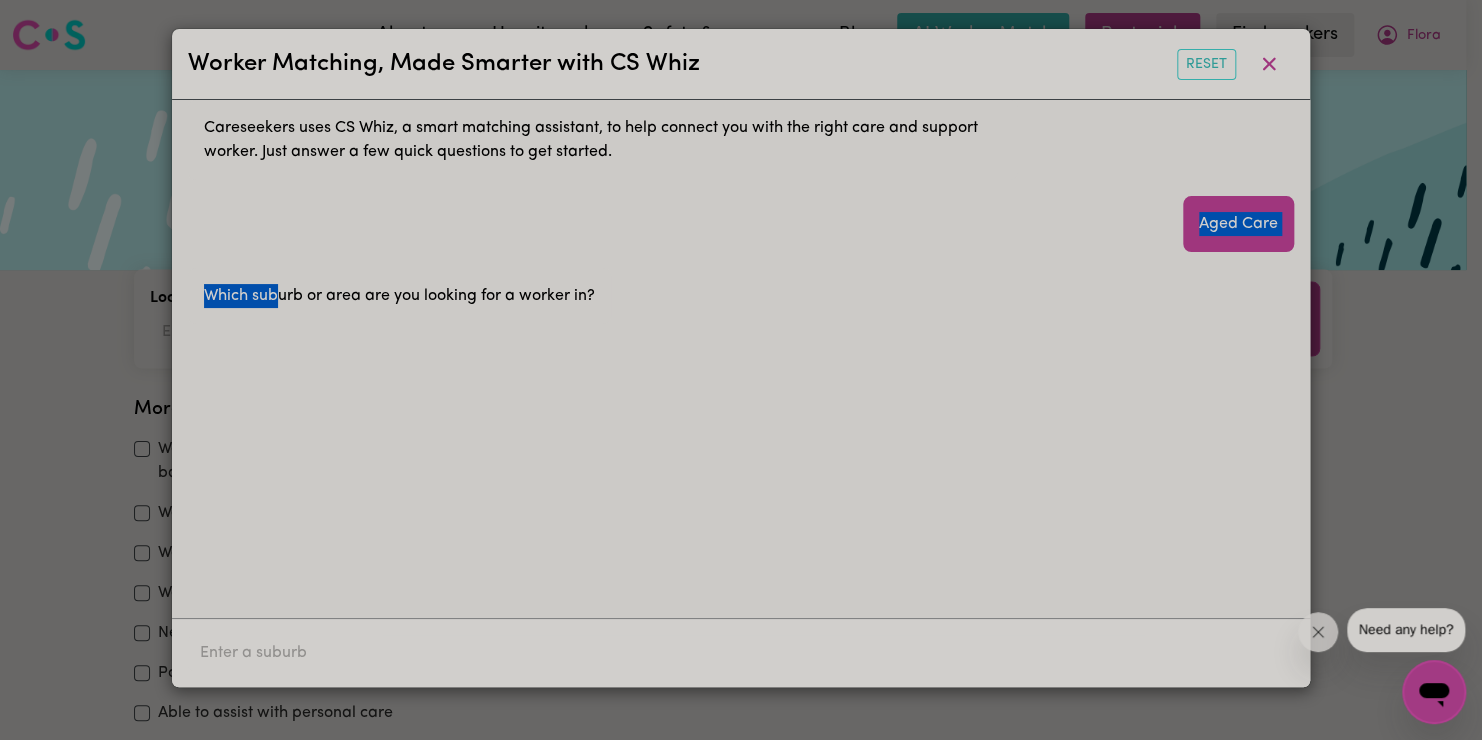 click on "Careseekers uses CS Whiz, a smart matching assistant, to help connect you with the right care and support worker. Just answer a few quick questions to get started. Aged Care Which suburb or area are you looking for a worker in?" at bounding box center (741, 359) 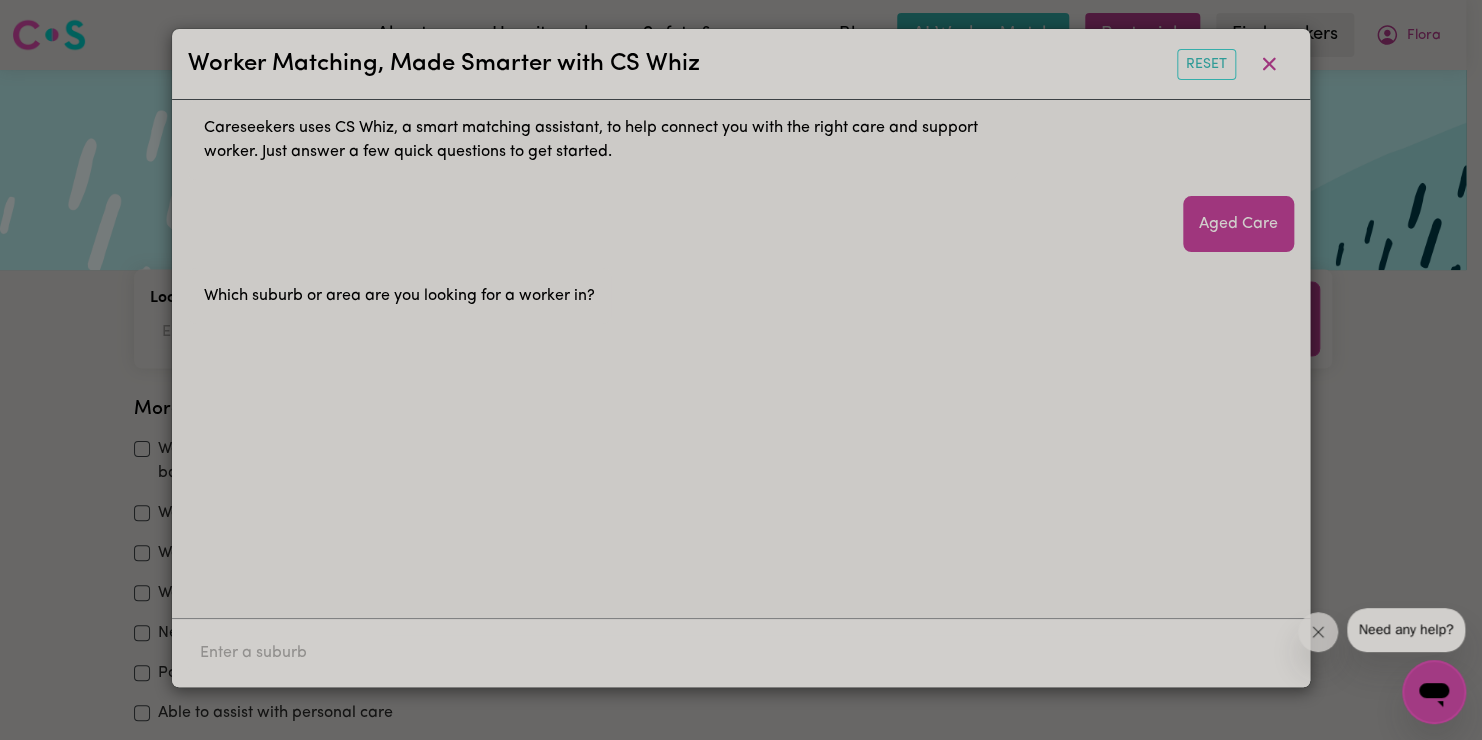 click on "Which suburb or area are you looking for a worker in?" at bounding box center (741, 296) 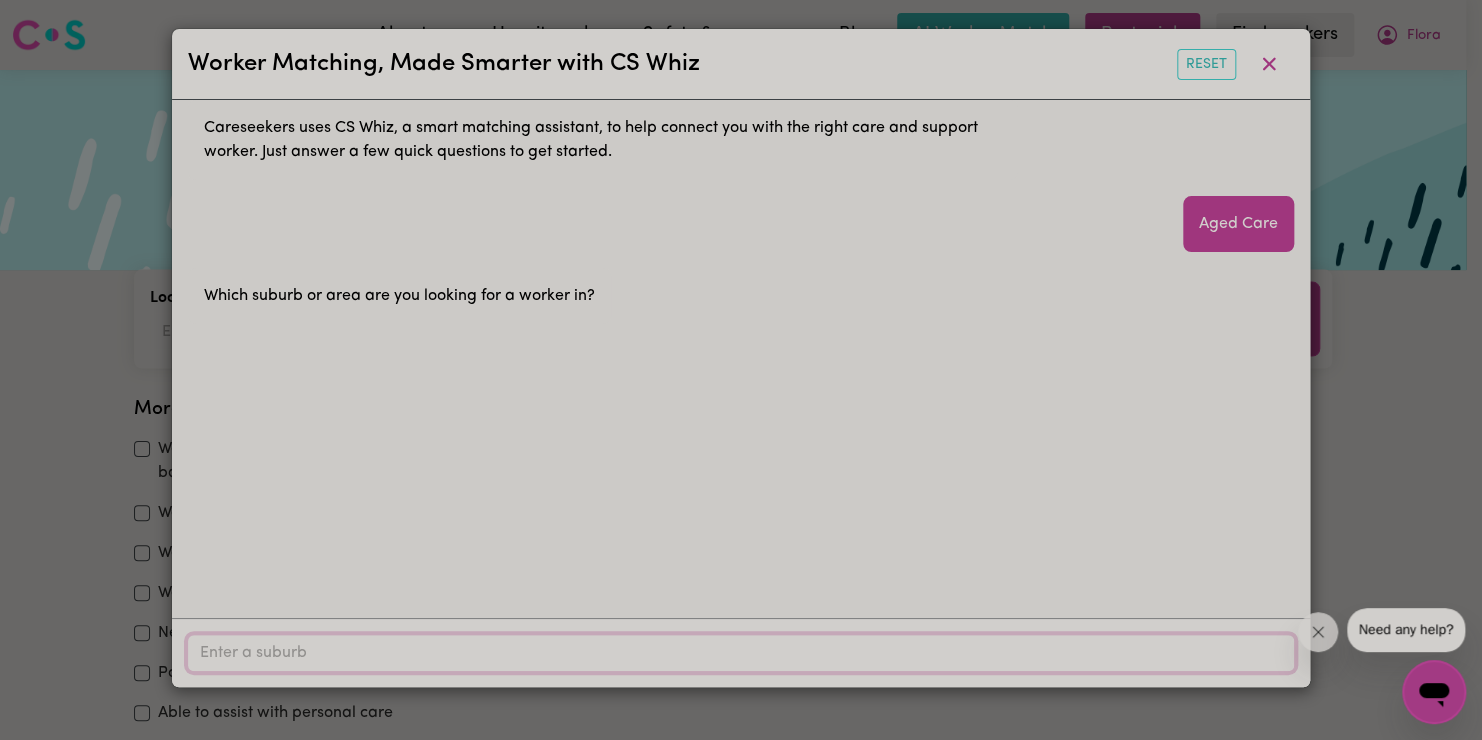click on "Location" at bounding box center [741, 653] 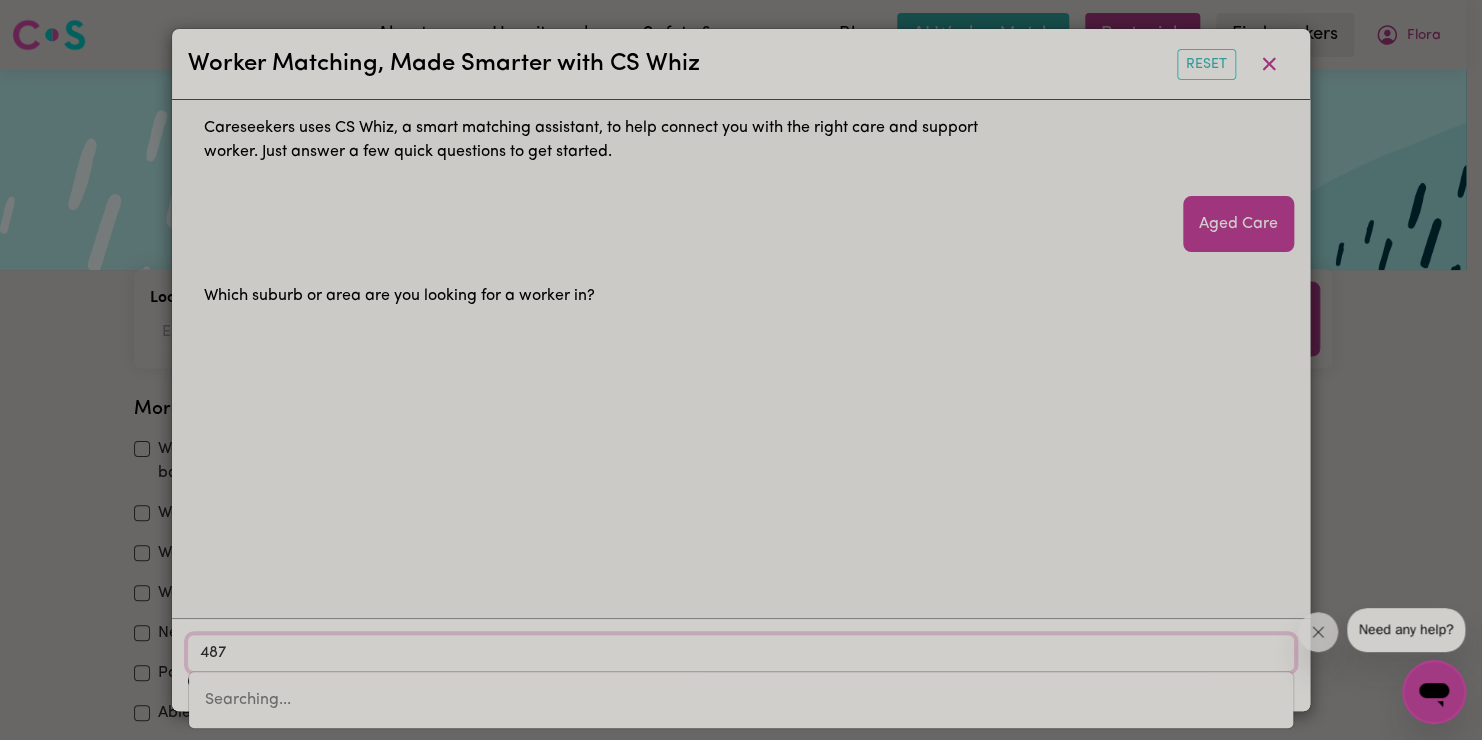 type on "4870" 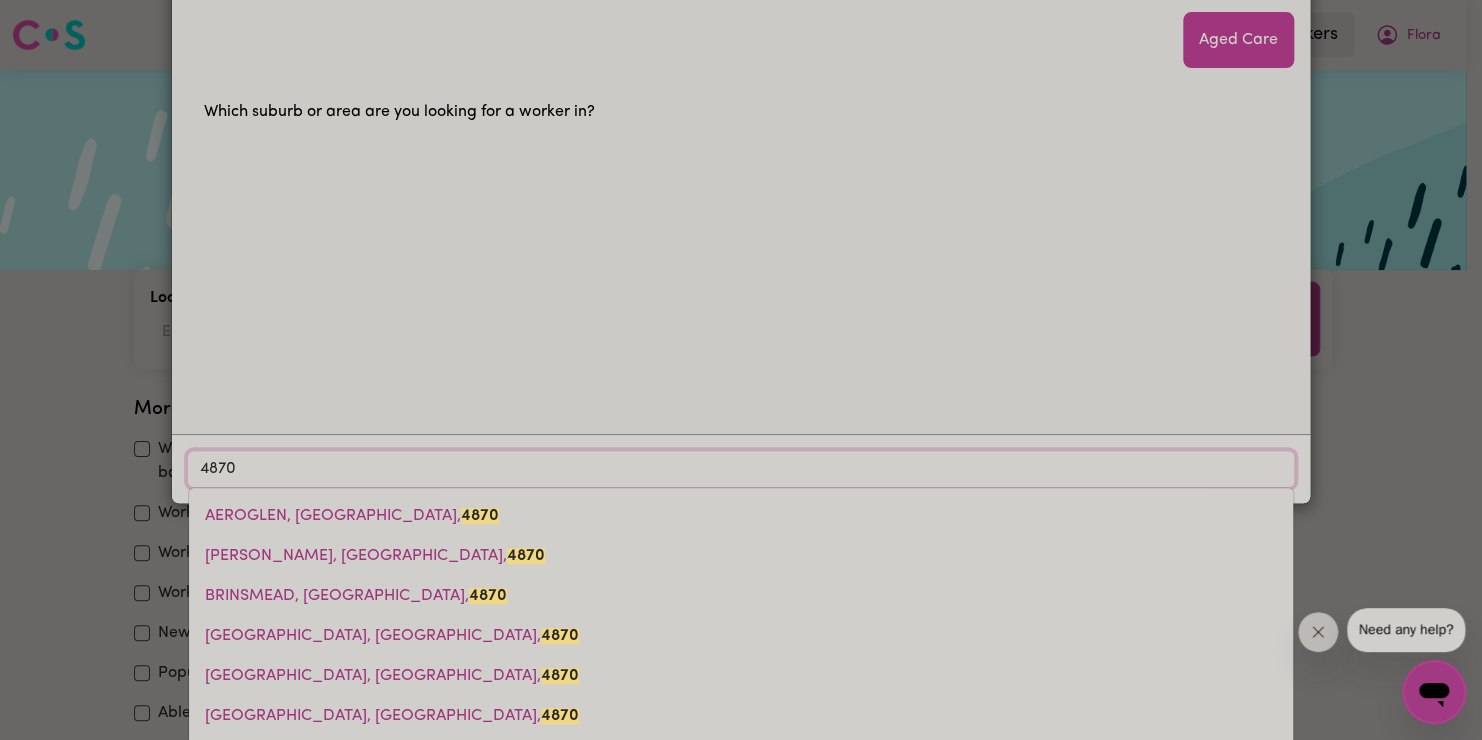 scroll, scrollTop: 189, scrollLeft: 0, axis: vertical 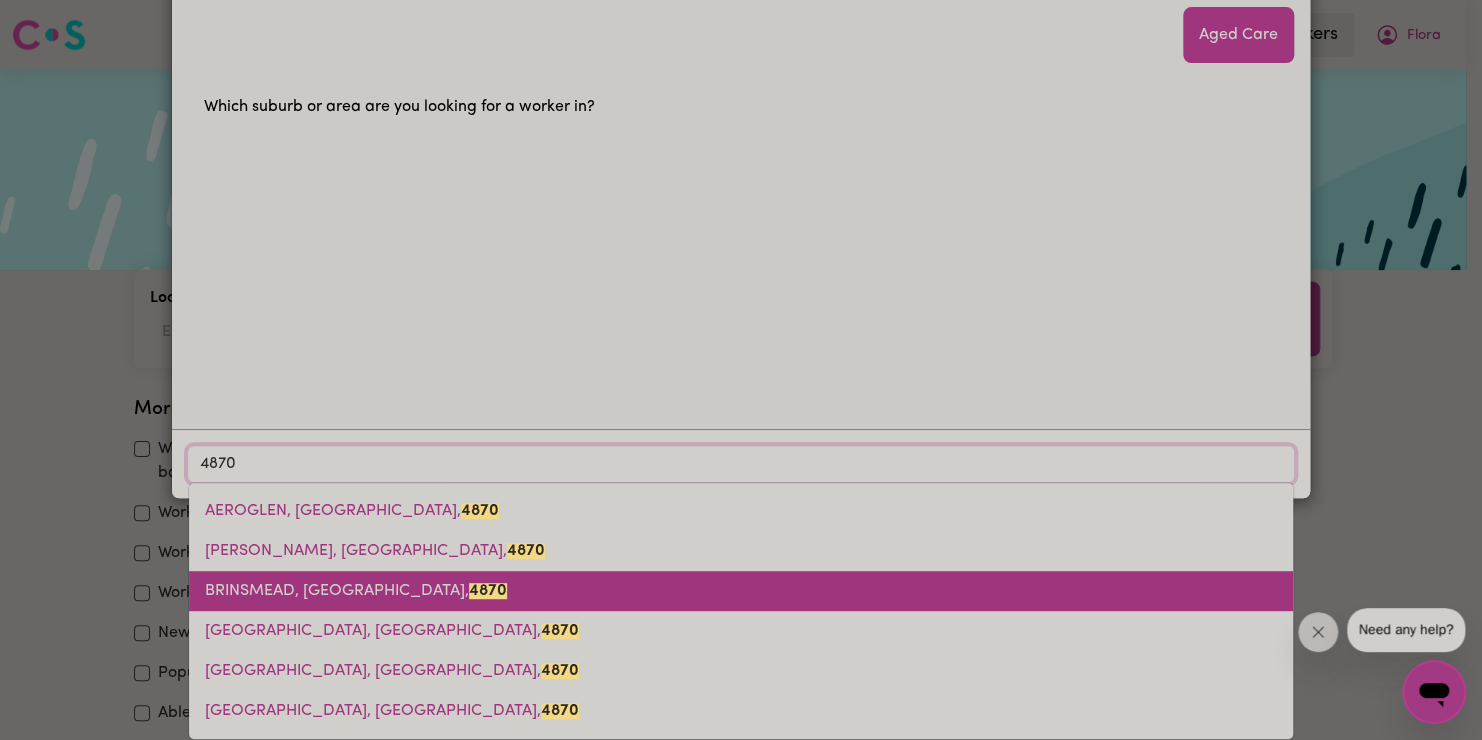 click on "BRINSMEAD, [GEOGRAPHIC_DATA],  4870" at bounding box center (741, 591) 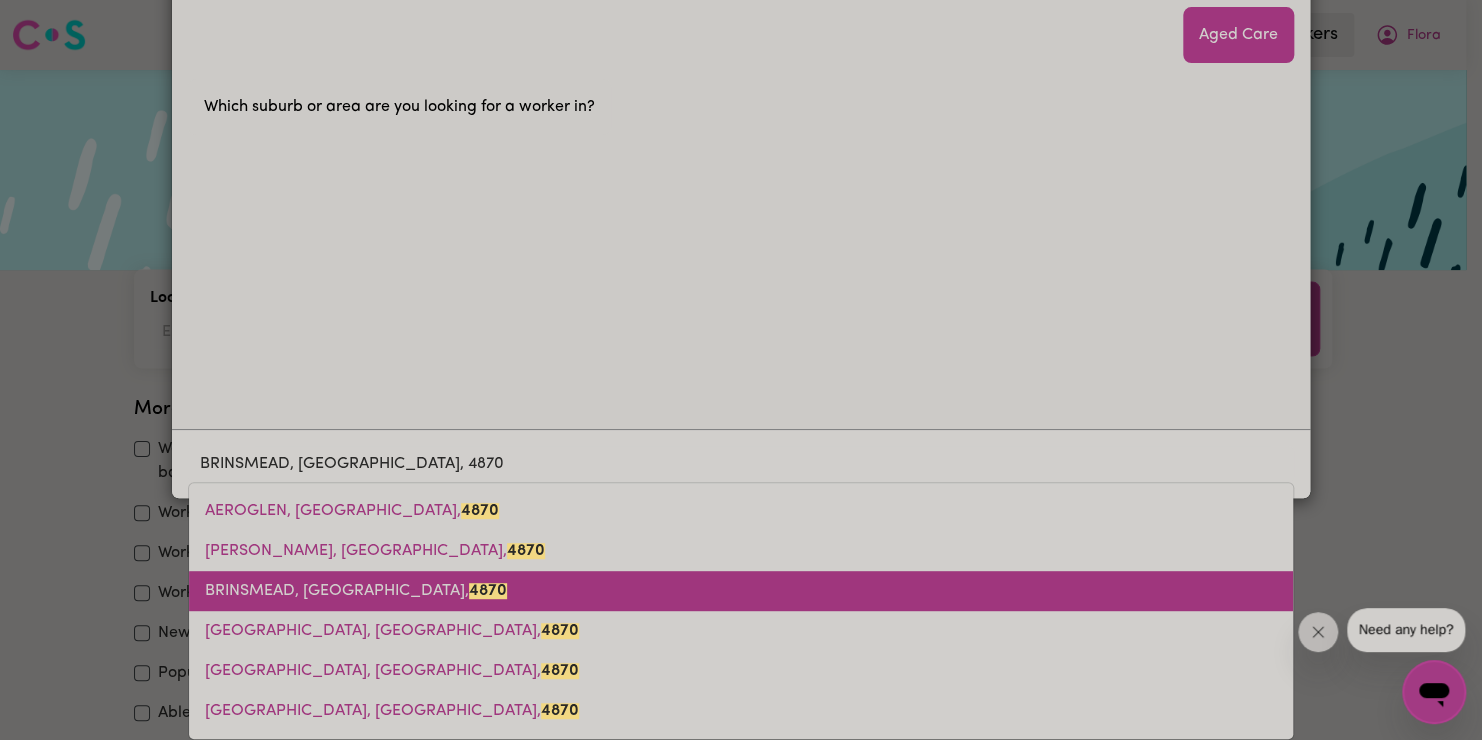 scroll, scrollTop: 0, scrollLeft: 0, axis: both 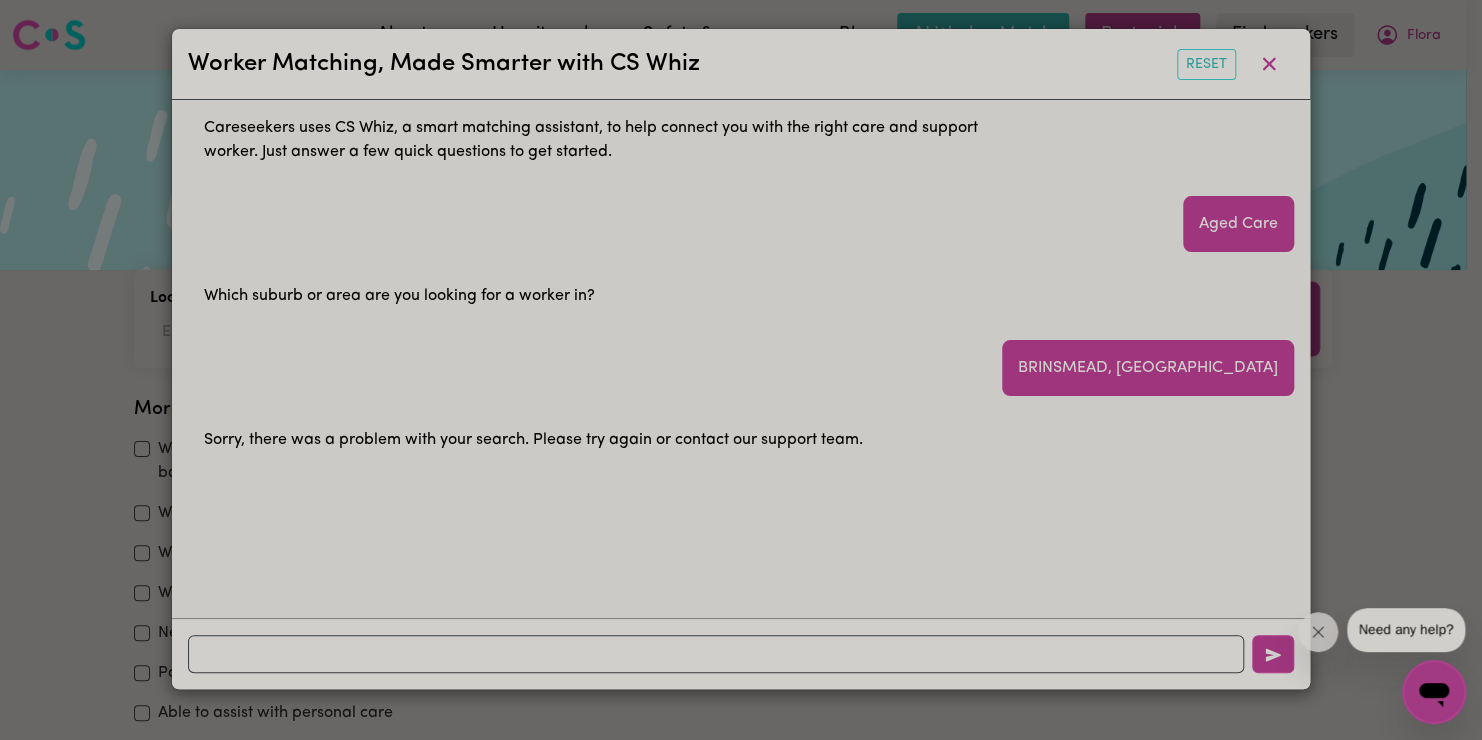 click on "BRINSMEAD, [GEOGRAPHIC_DATA]" at bounding box center [1148, 368] 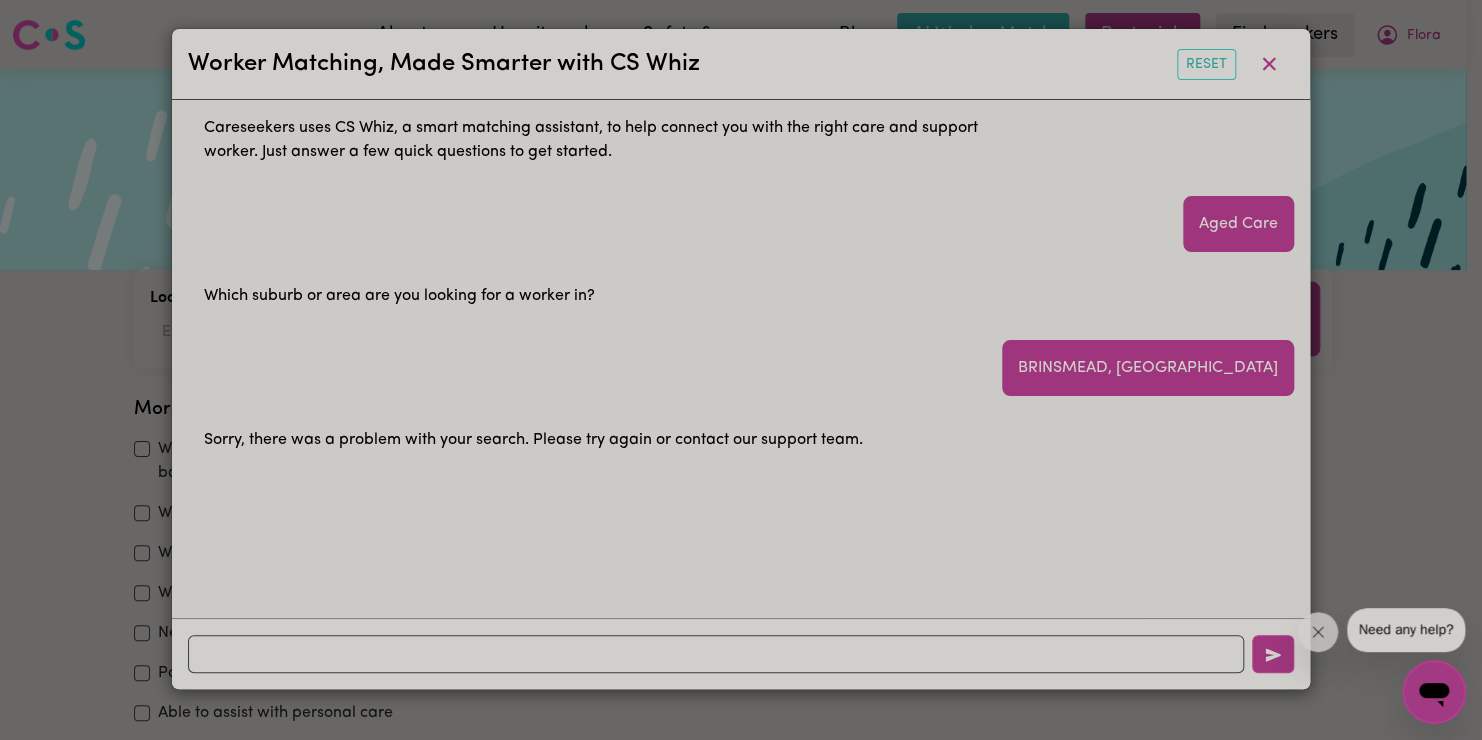 click at bounding box center (741, 653) 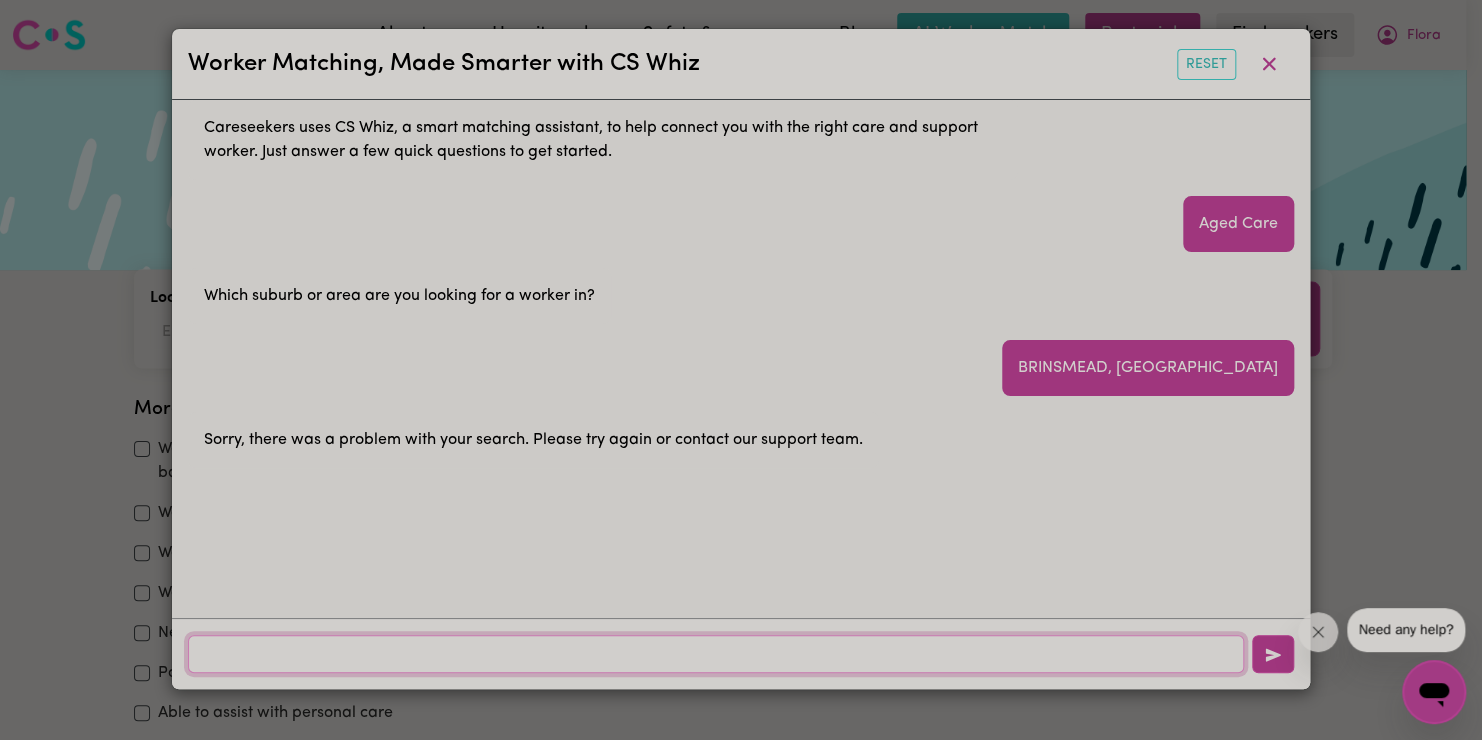 click at bounding box center [716, 654] 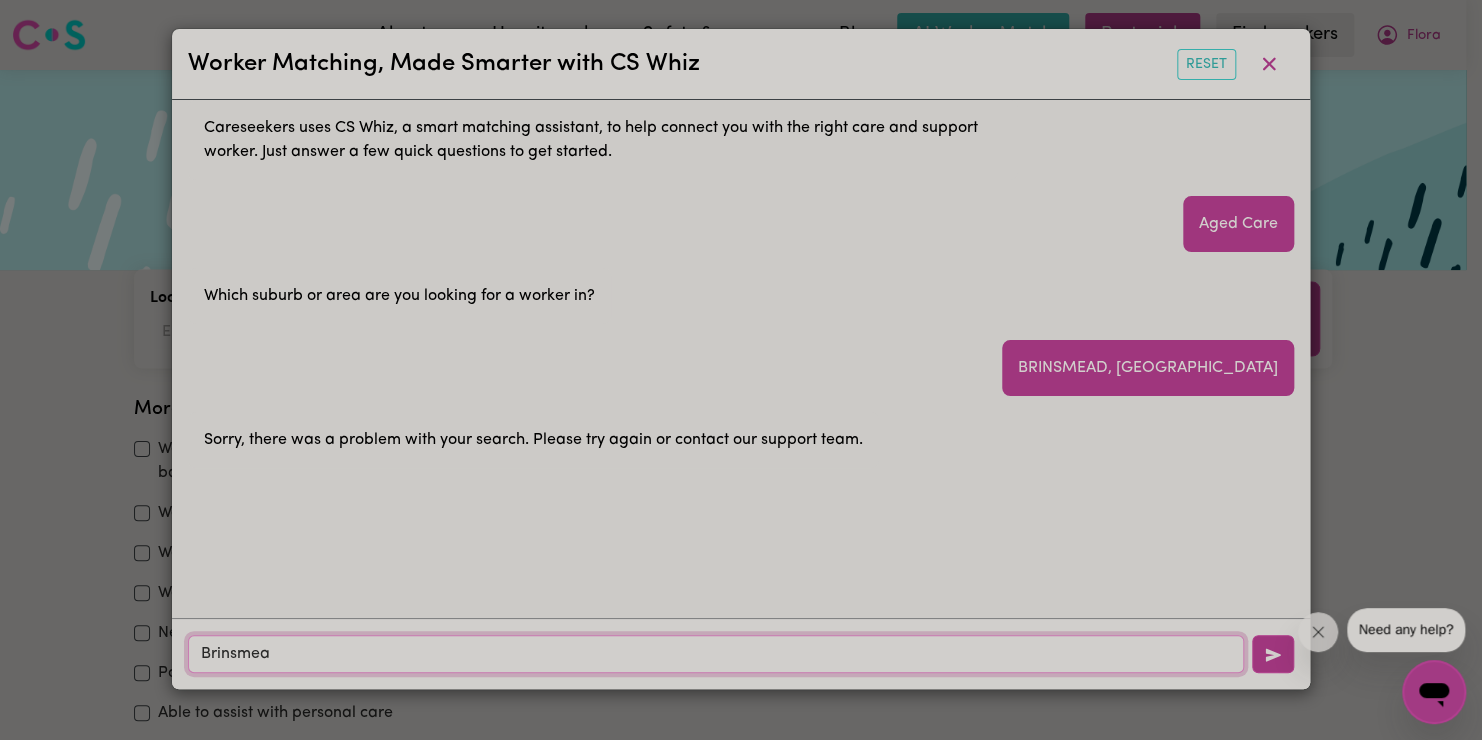 type on "Brinsmead" 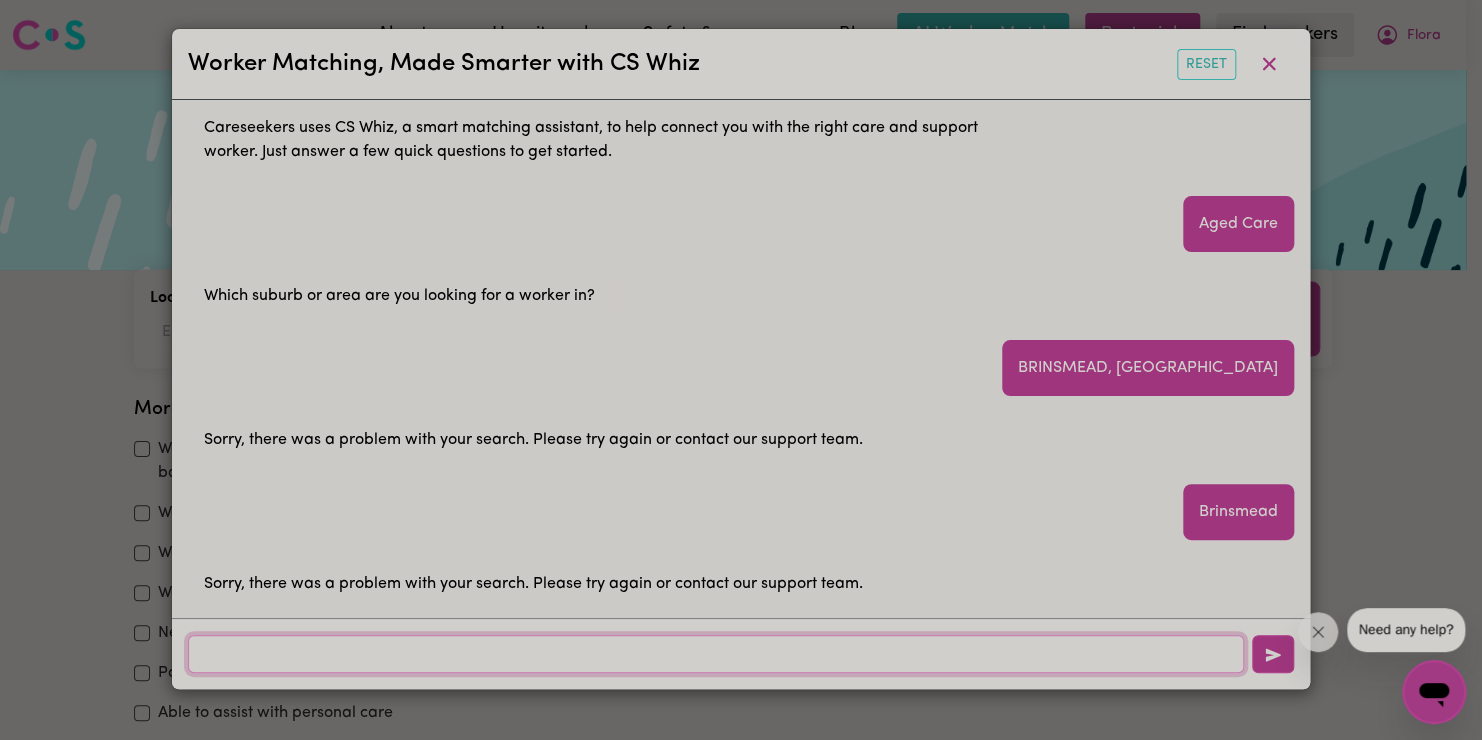 scroll, scrollTop: 9, scrollLeft: 0, axis: vertical 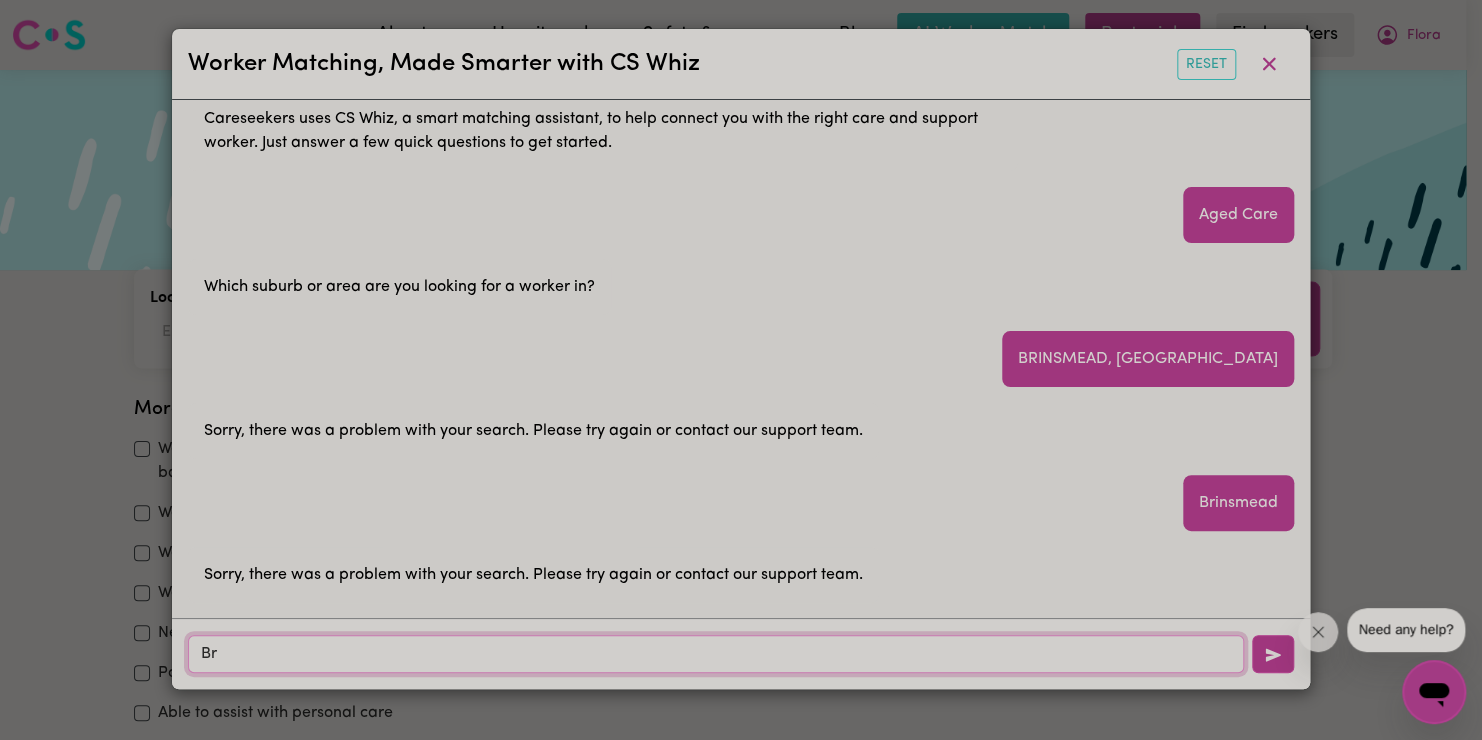 type on "B" 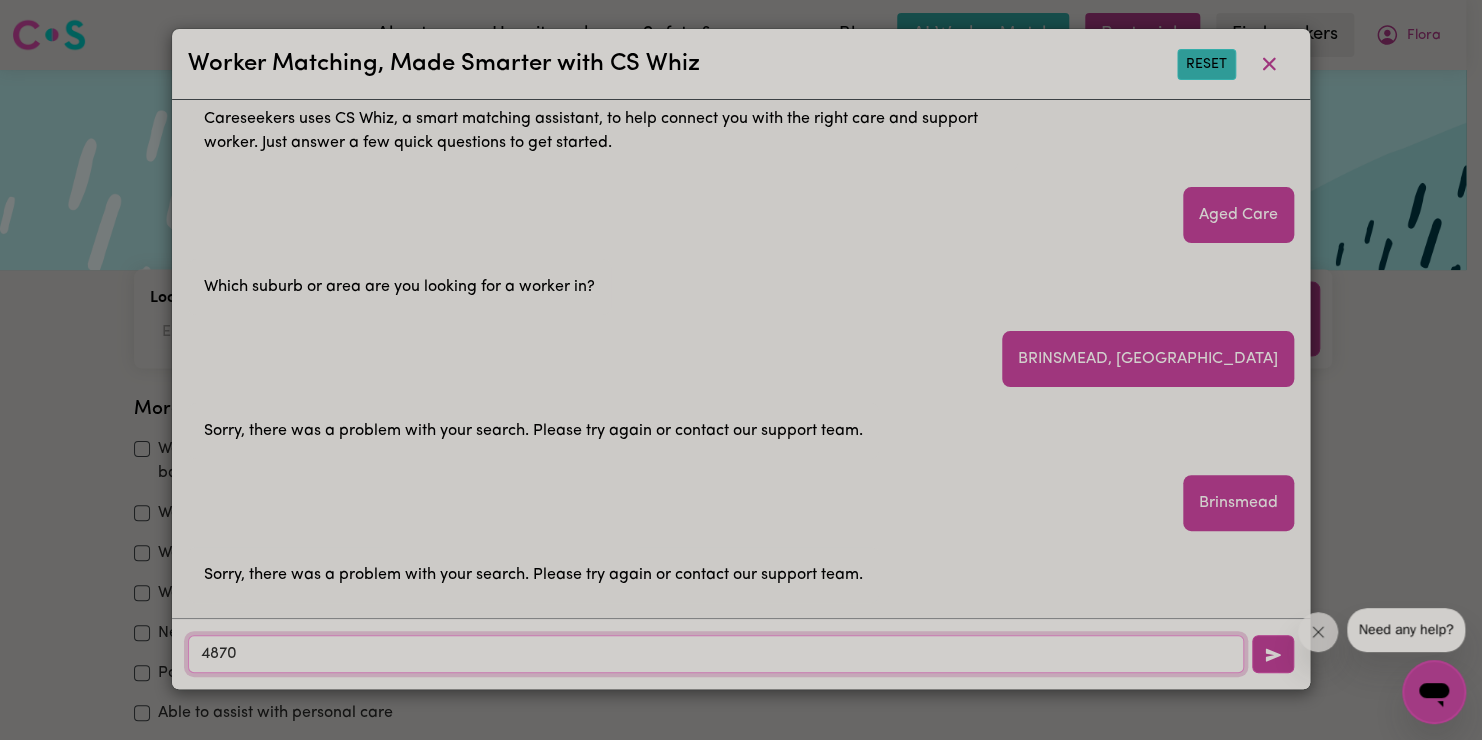 type on "4870" 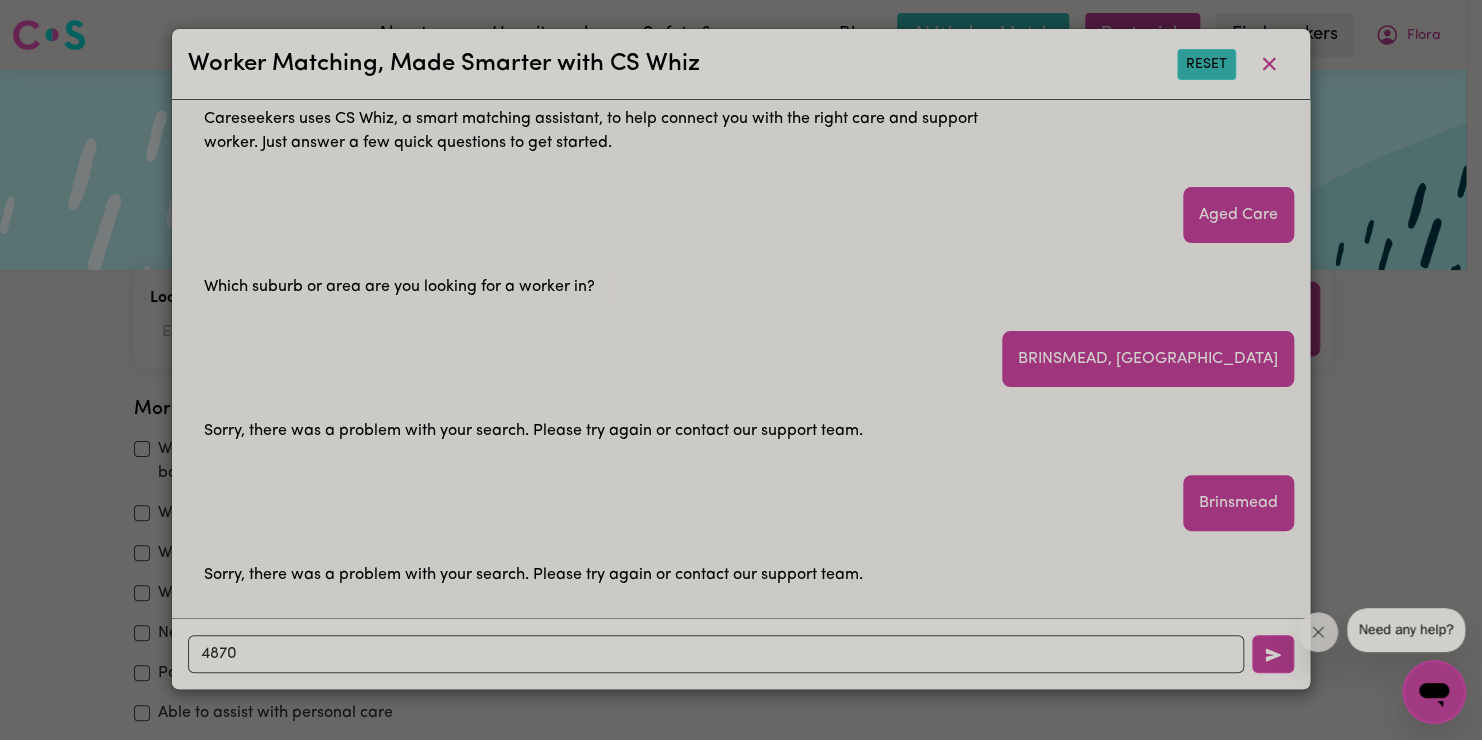 click on "Reset" at bounding box center (1206, 64) 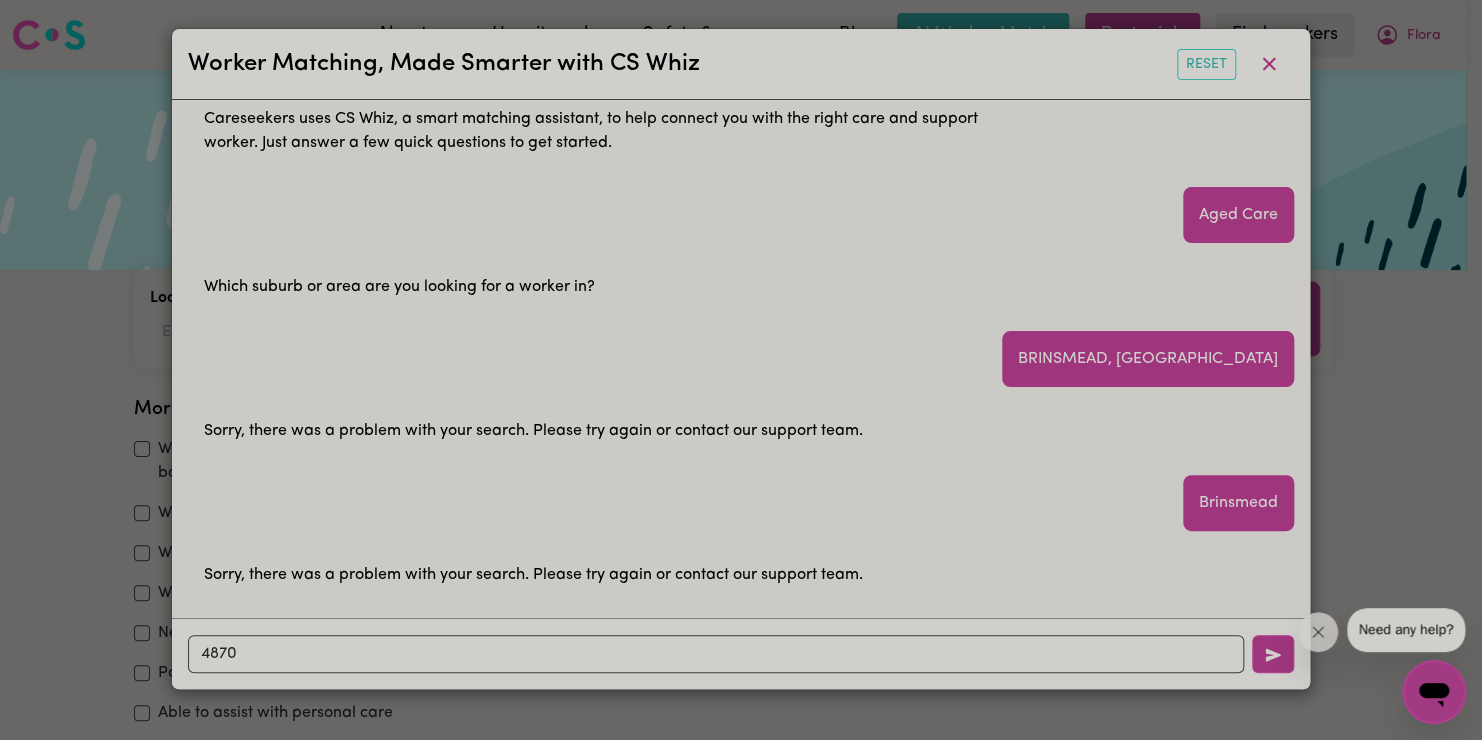 scroll, scrollTop: 0, scrollLeft: 0, axis: both 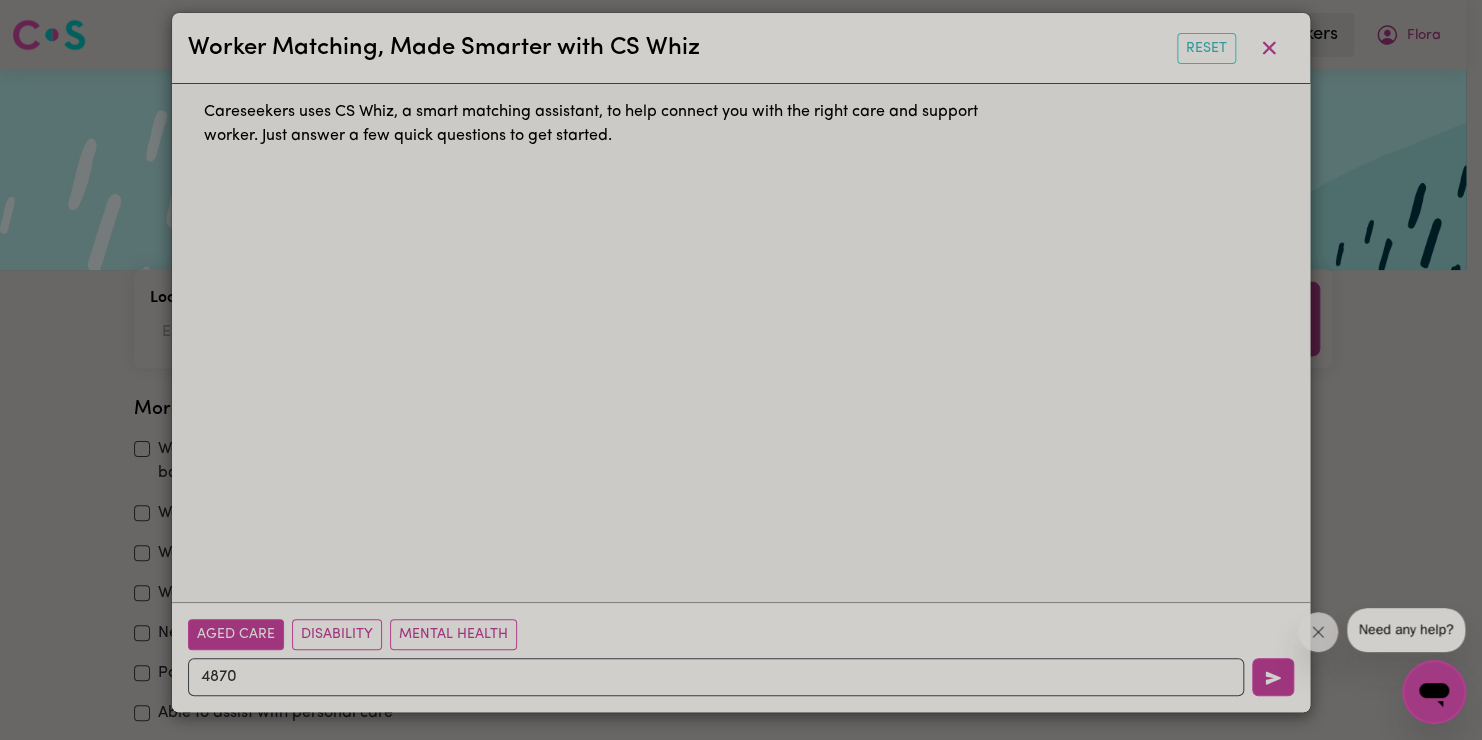 click on "Aged Care" at bounding box center [236, 634] 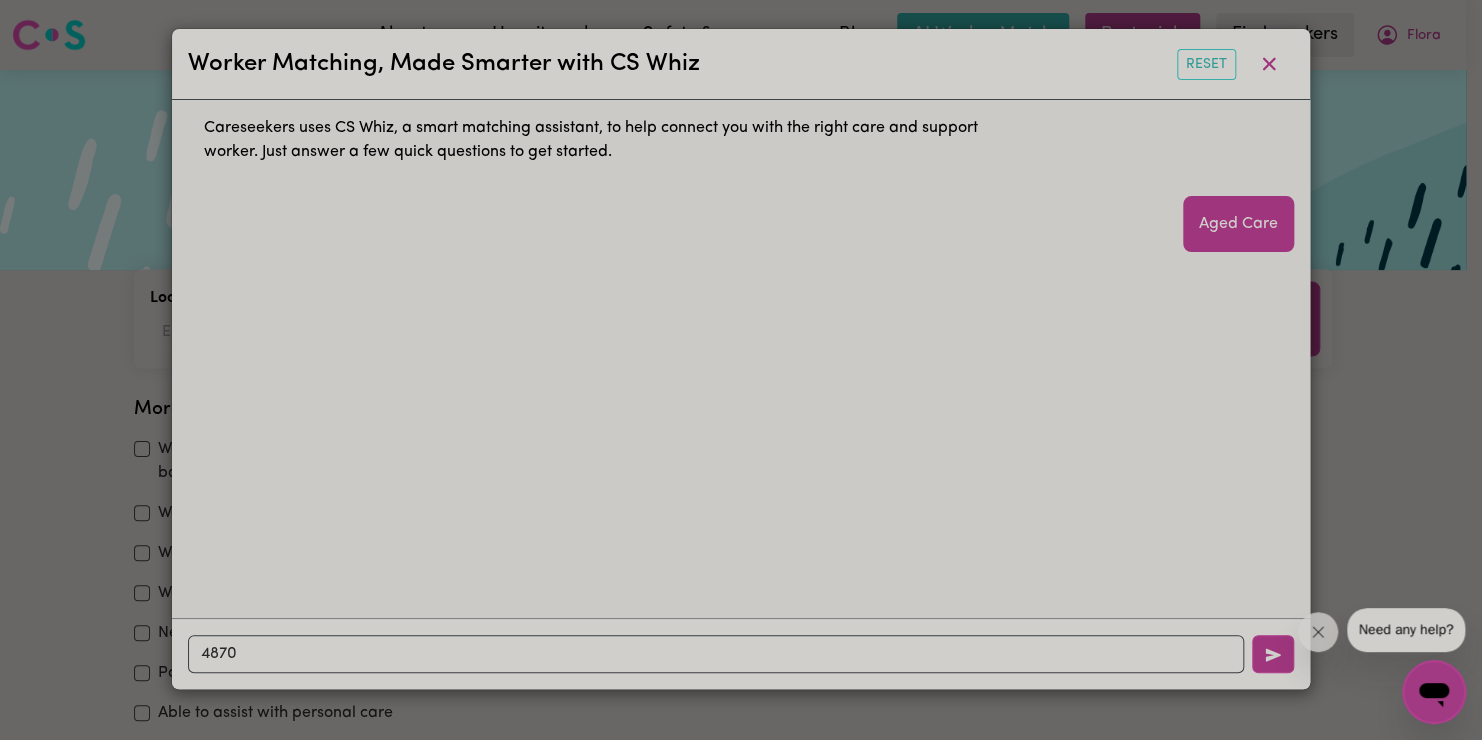 scroll, scrollTop: 0, scrollLeft: 0, axis: both 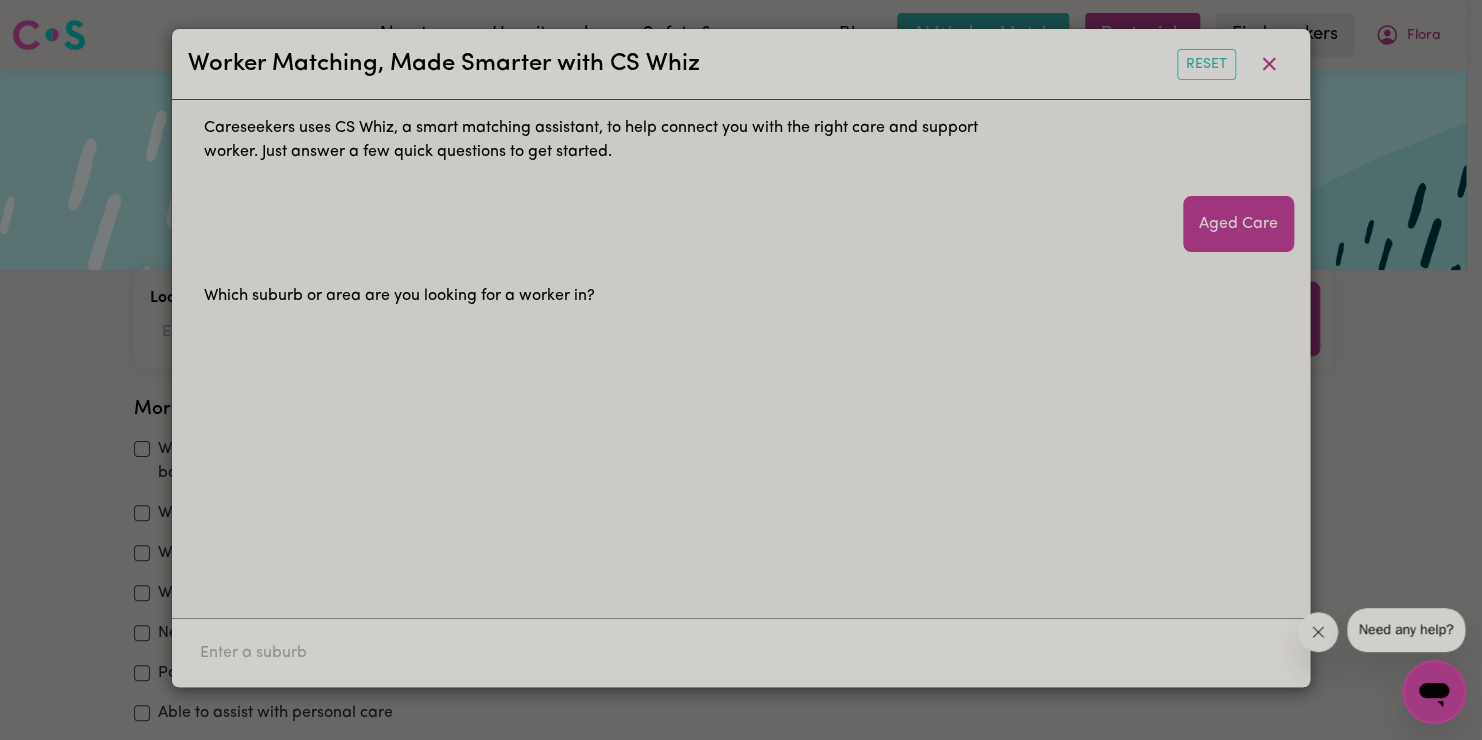 drag, startPoint x: 1320, startPoint y: 635, endPoint x: 1304, endPoint y: 636, distance: 16.03122 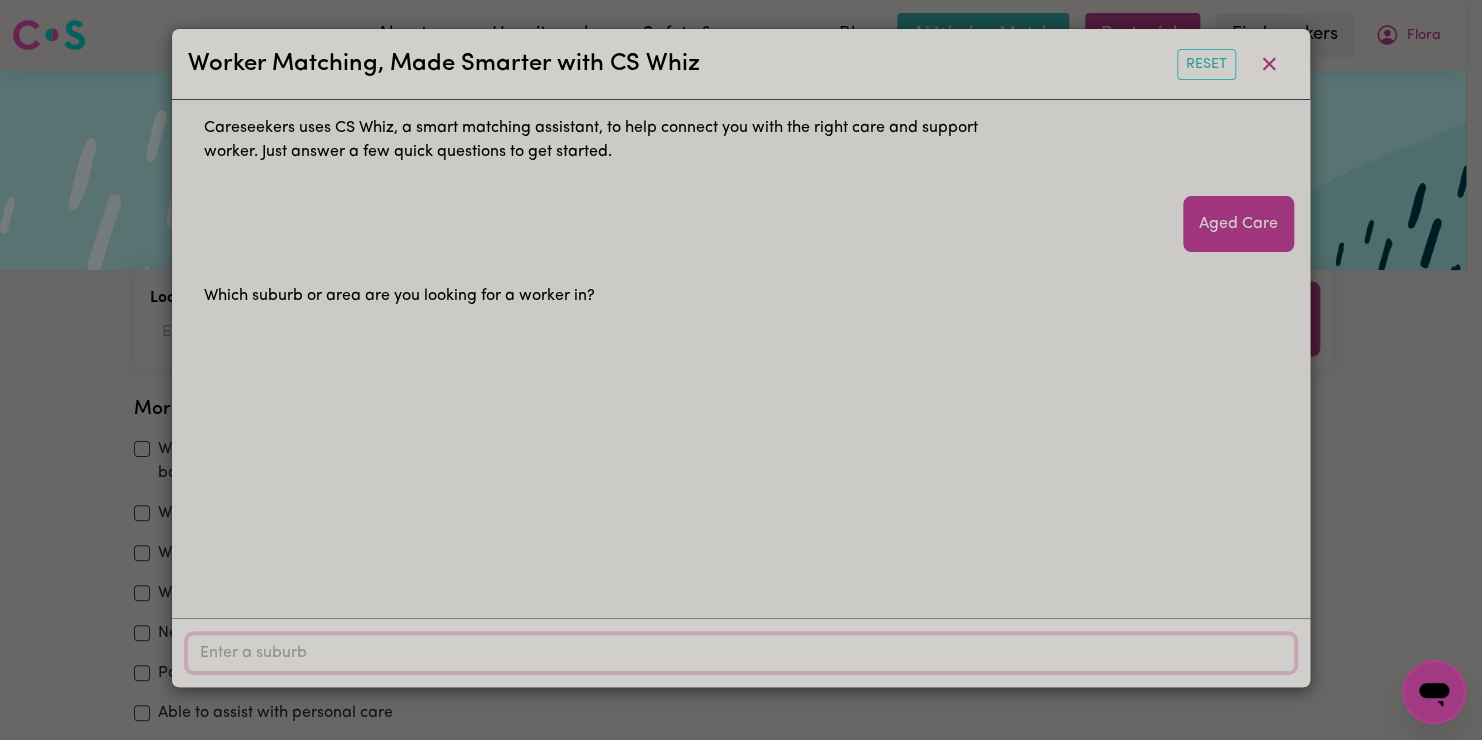 click on "Location" at bounding box center (741, 653) 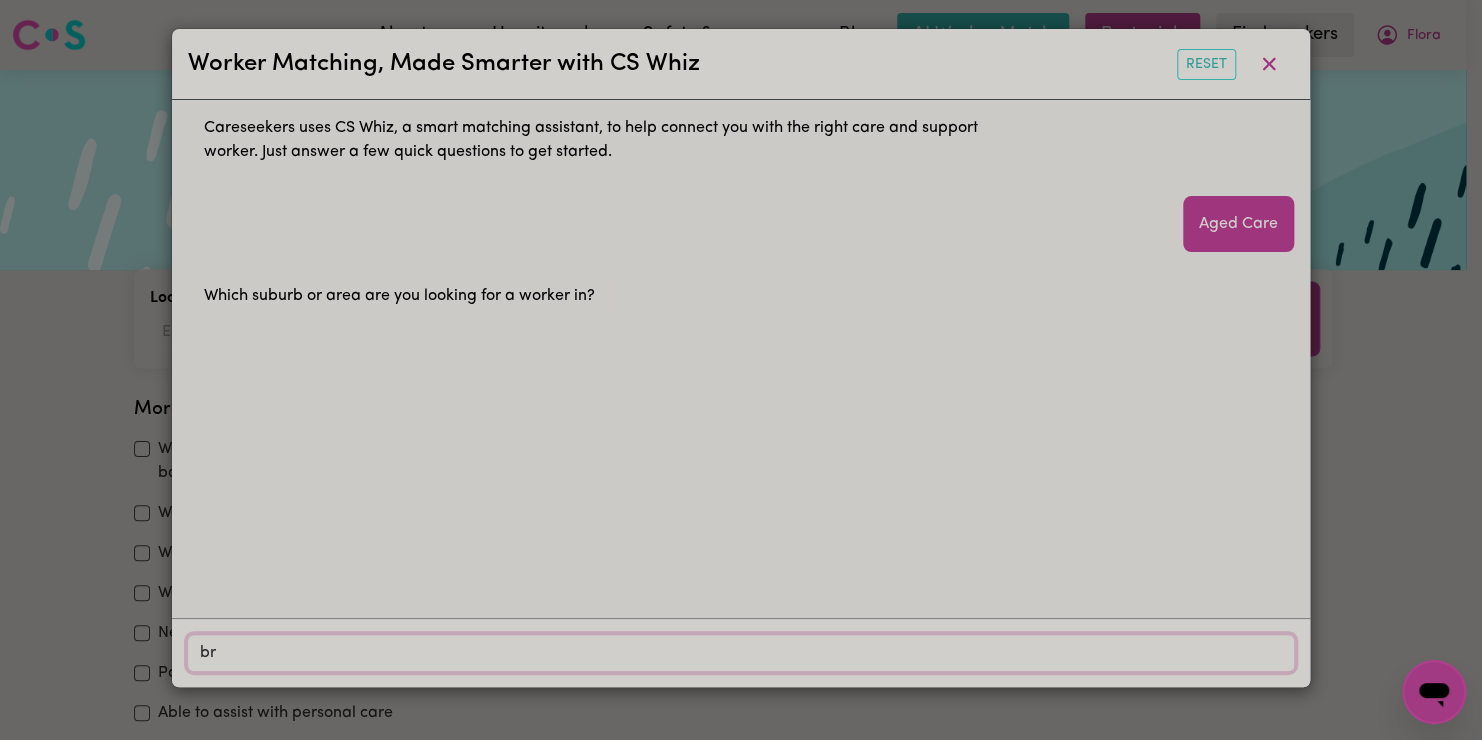 type on "bri" 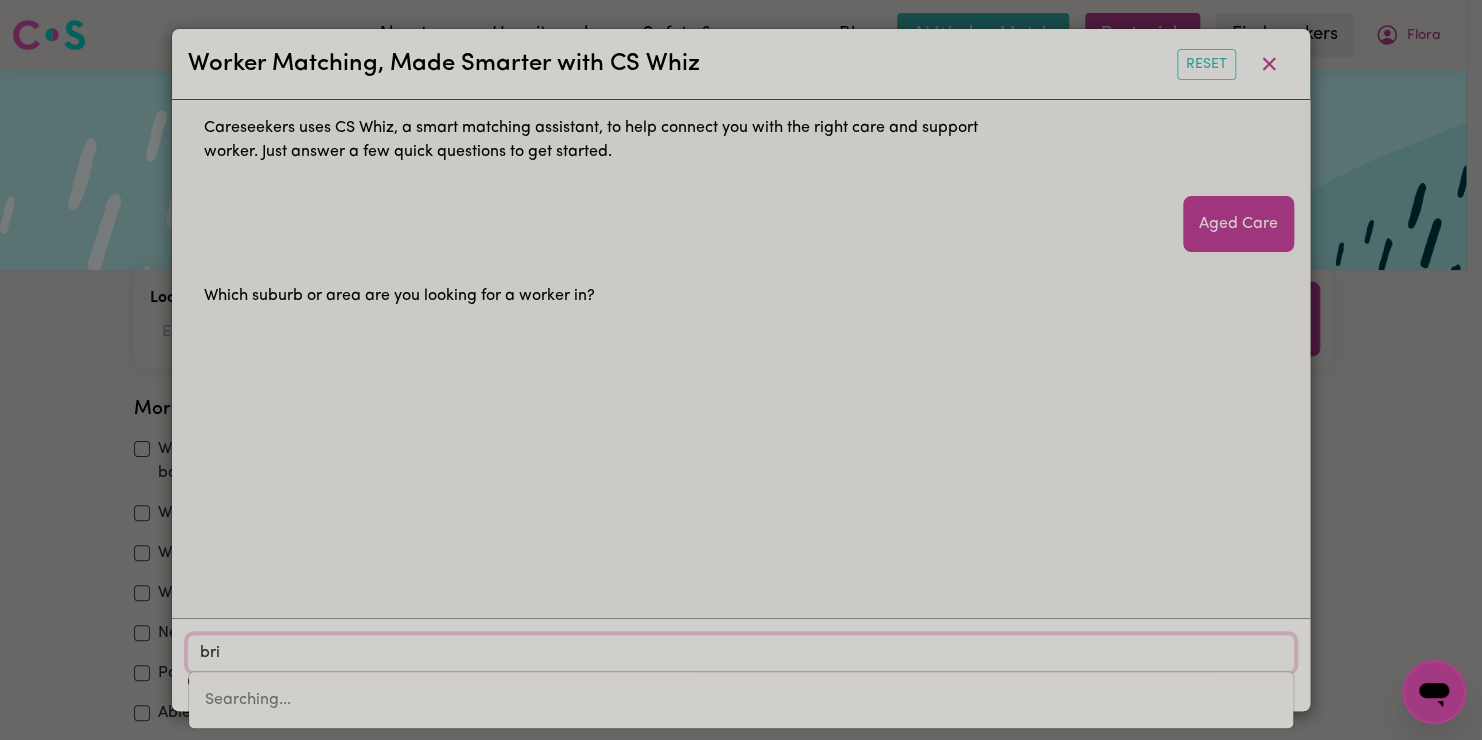 type on "briAGOLONG, [GEOGRAPHIC_DATA], 3860" 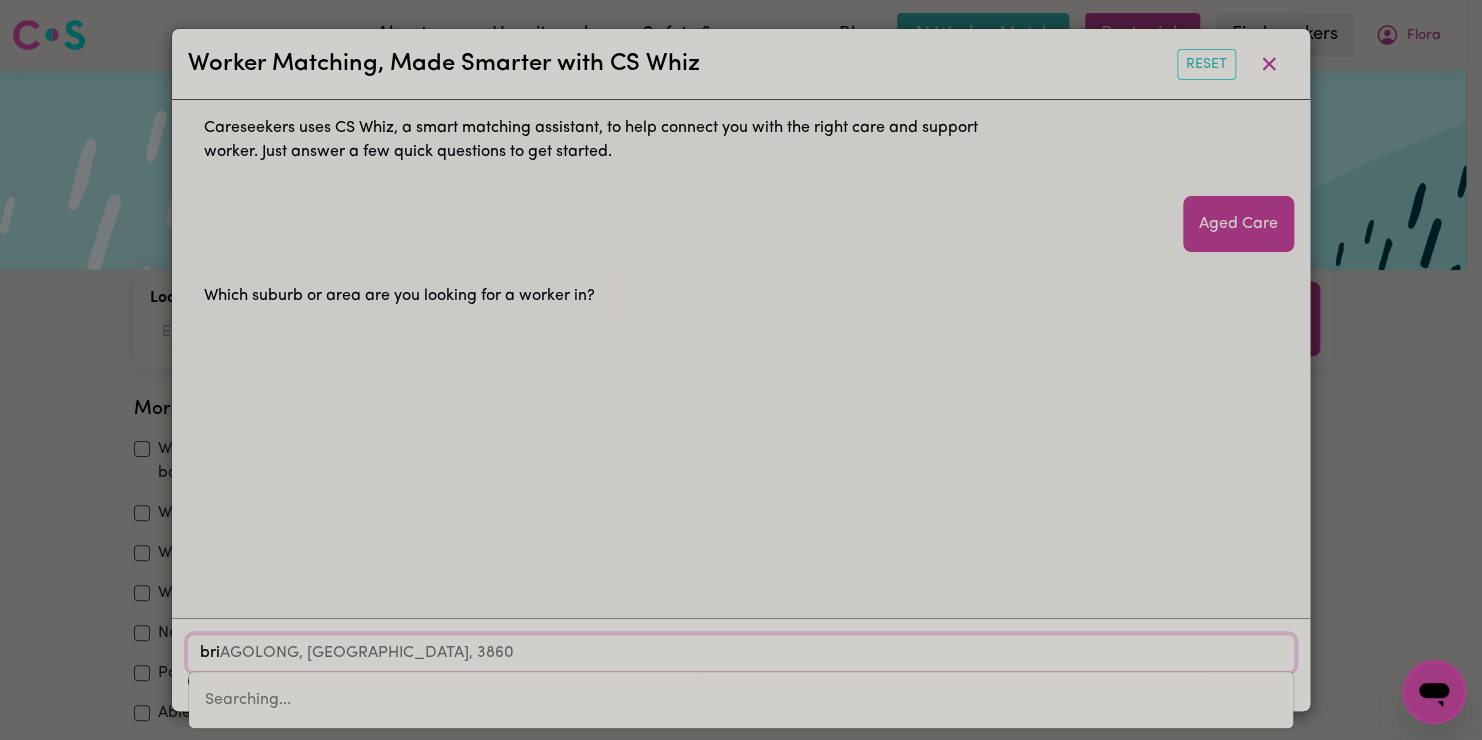 type on "brin" 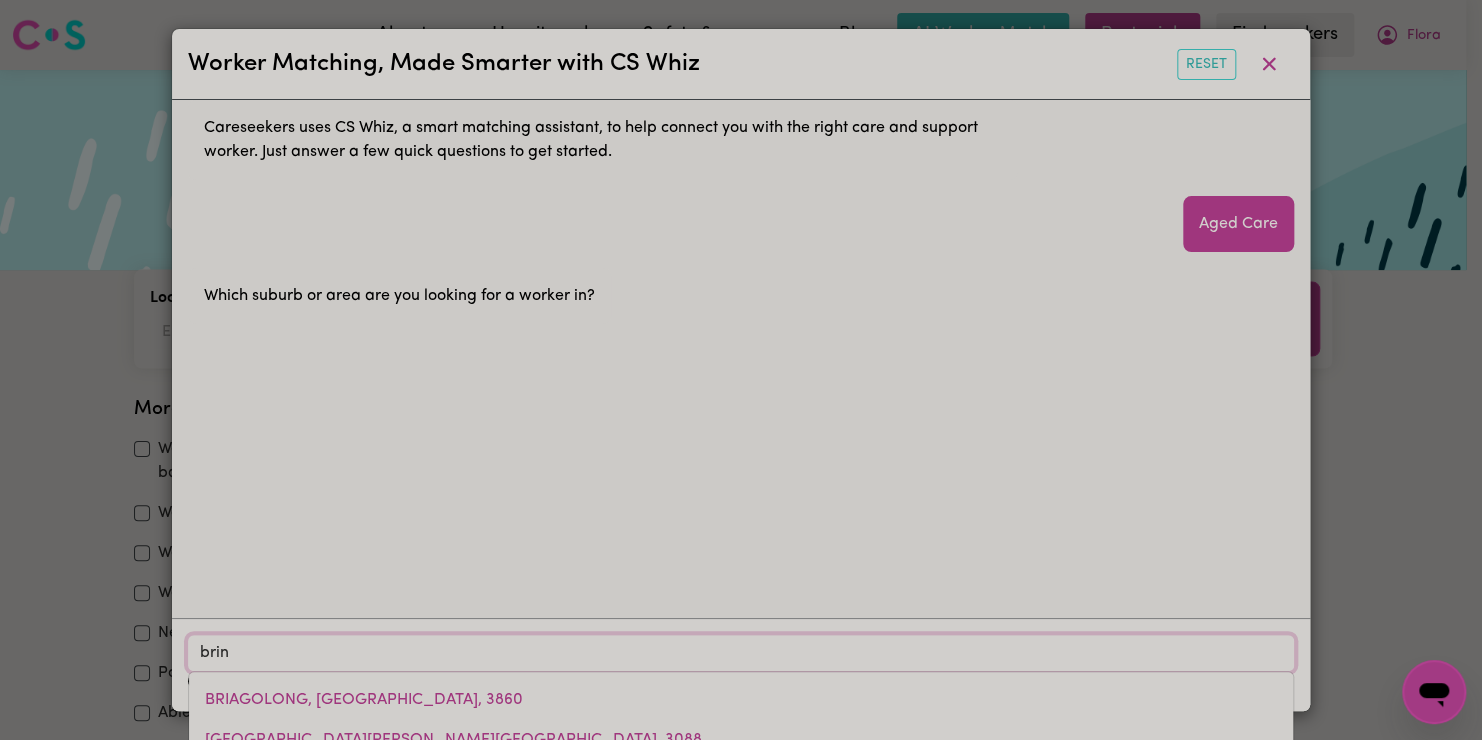 type on "brinDABELLA, [GEOGRAPHIC_DATA], 2611" 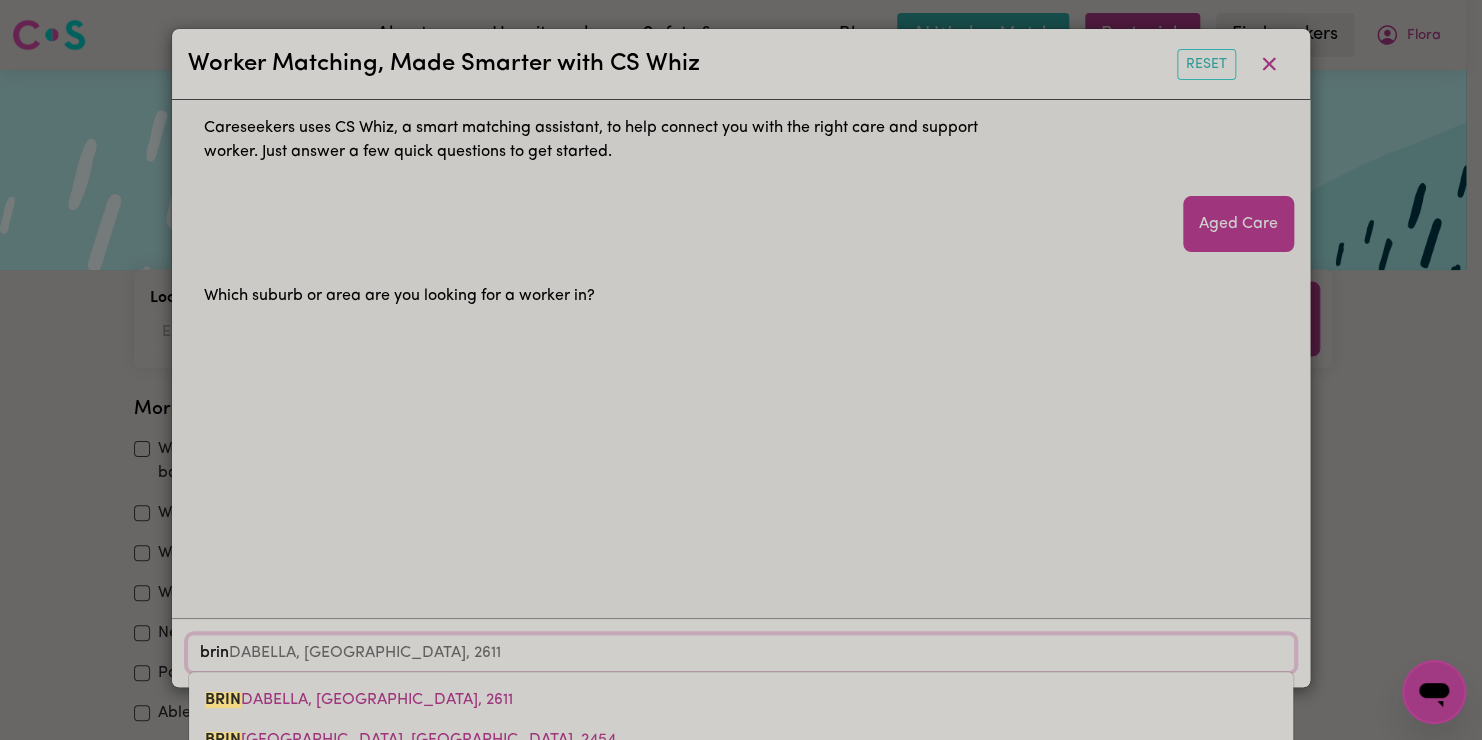 type on "brins" 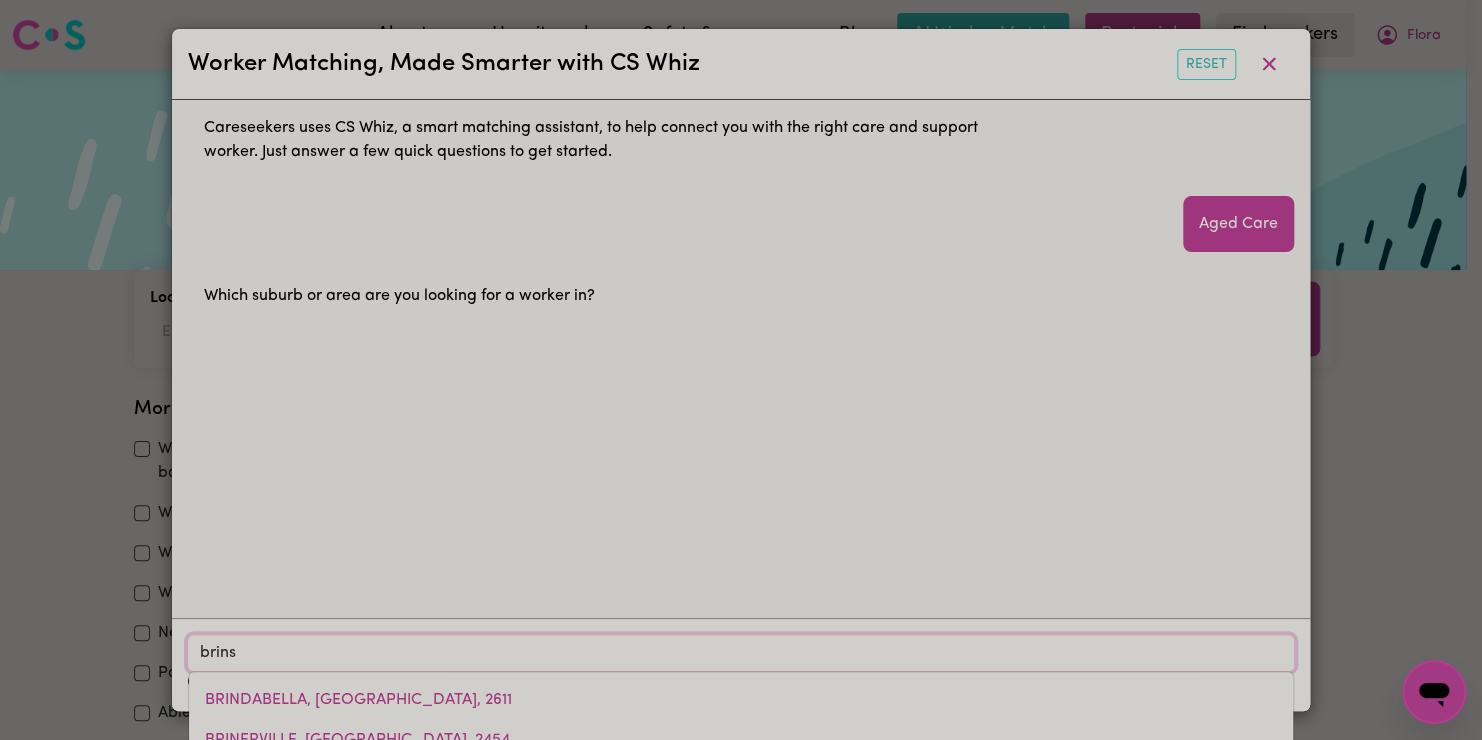 type on "brinsMEAD, [GEOGRAPHIC_DATA], 4870" 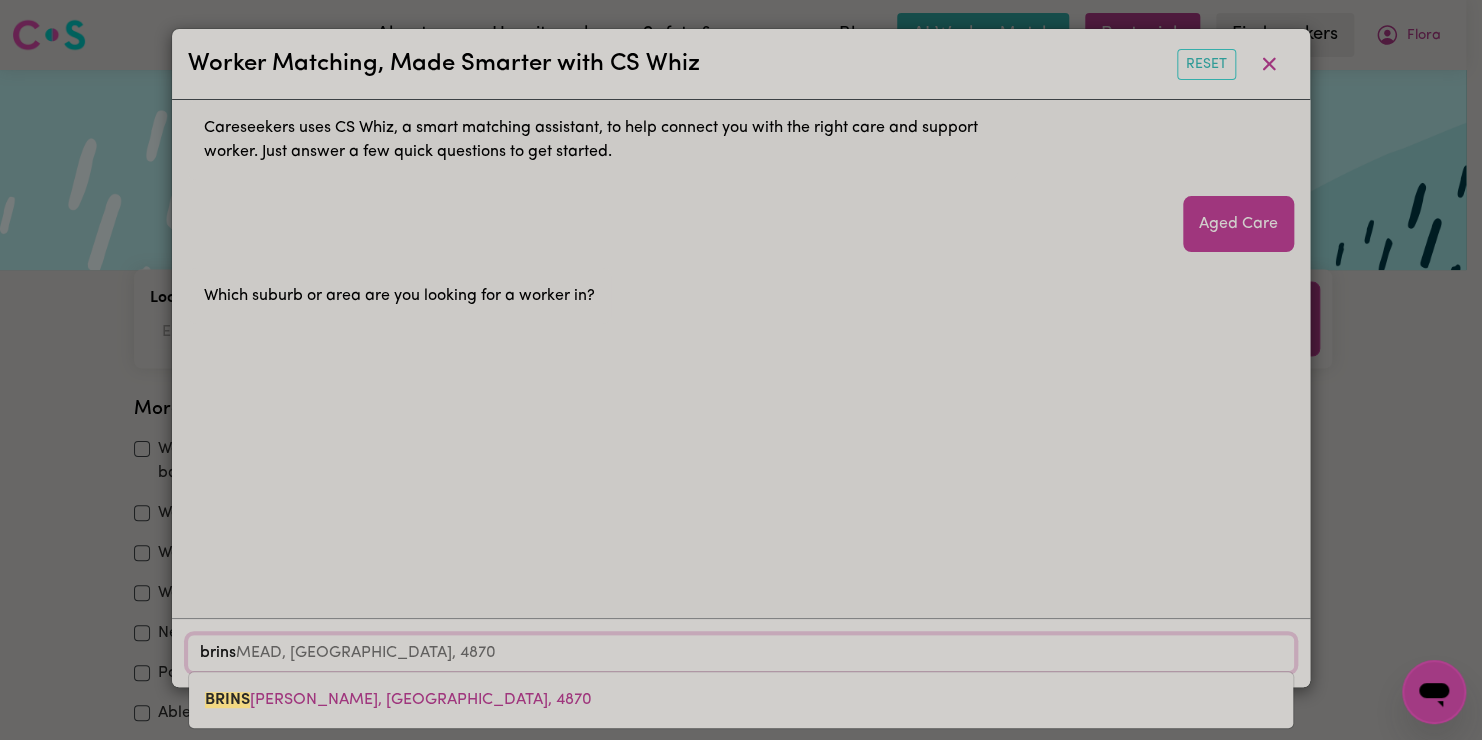 type on "brinsm" 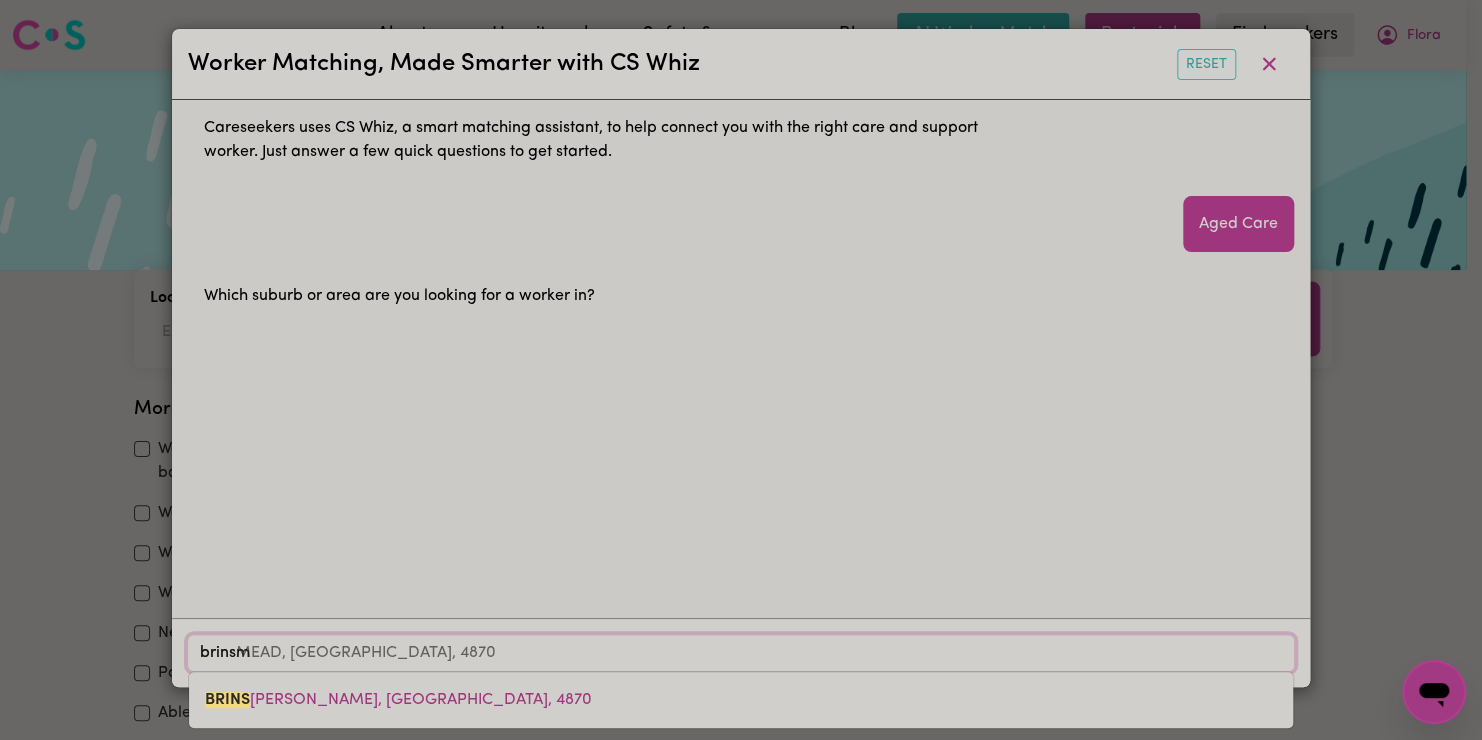 type on "brinsmEAD, [GEOGRAPHIC_DATA], 4870" 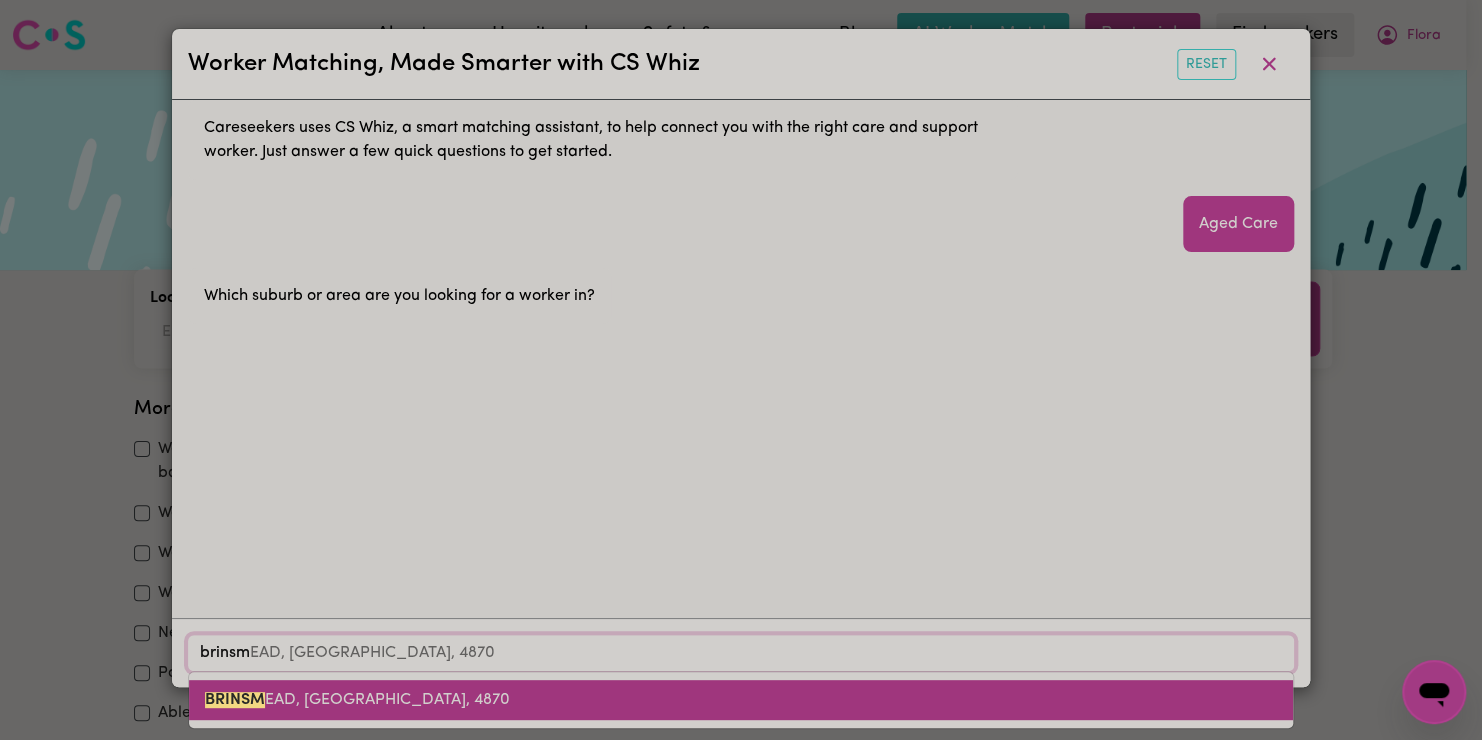 click on "BRINSM EAD, [GEOGRAPHIC_DATA], 4870" at bounding box center (357, 700) 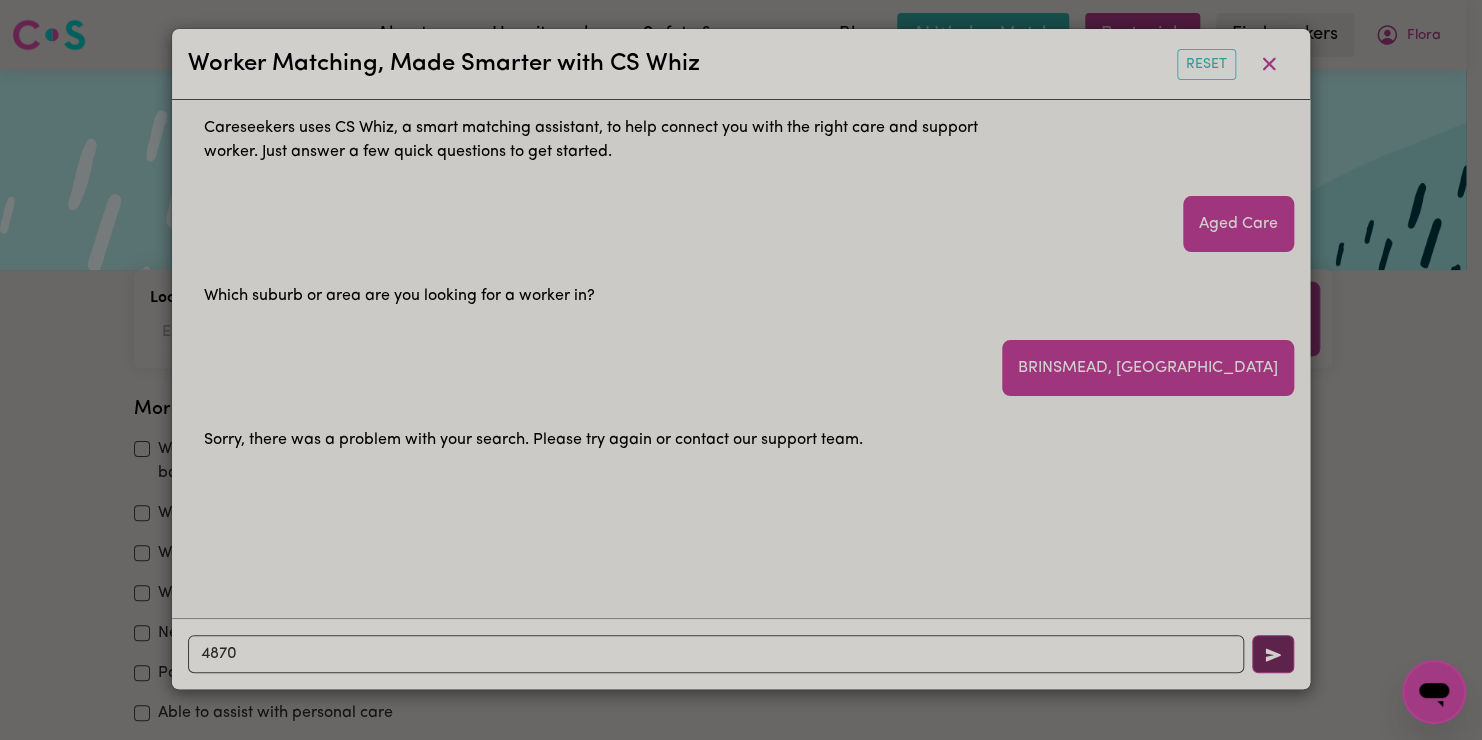 click at bounding box center (1273, 654) 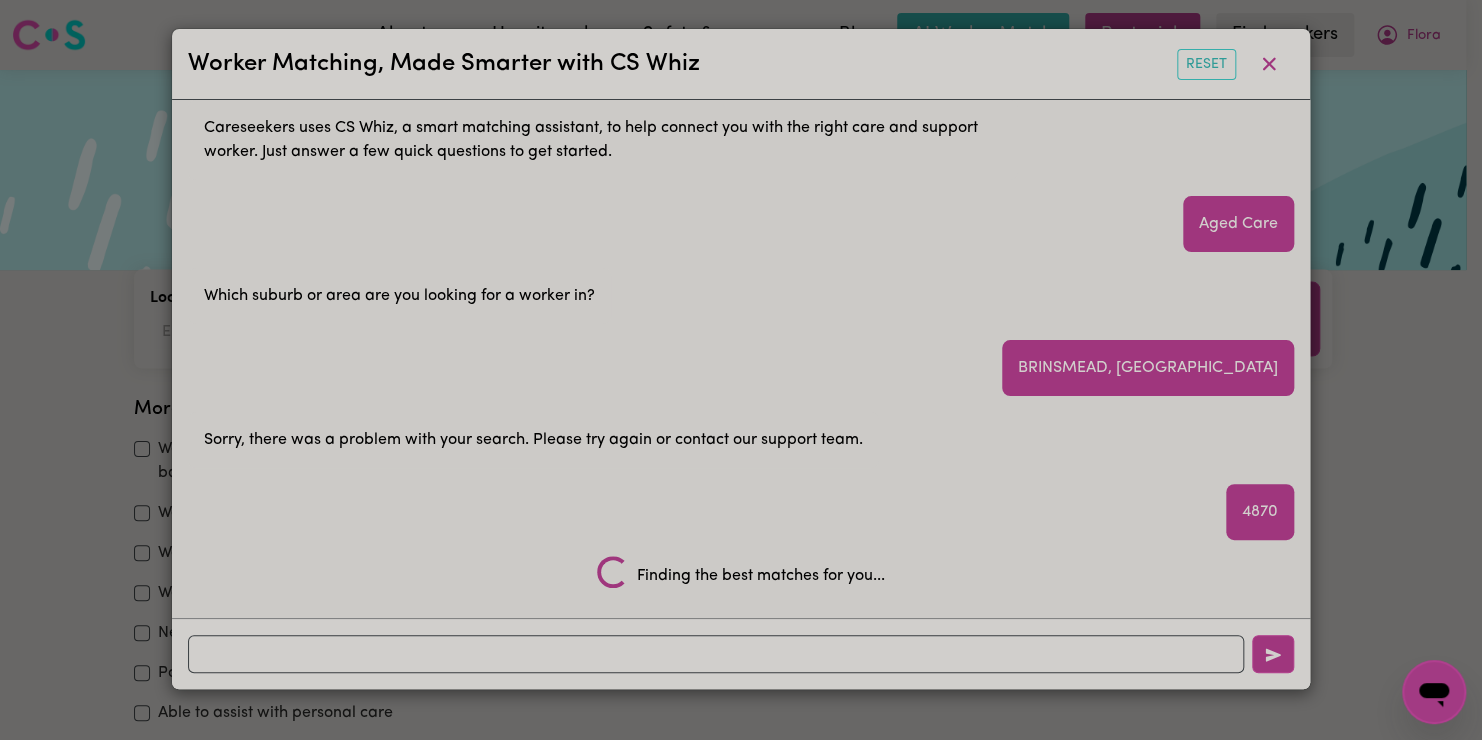 scroll, scrollTop: 9, scrollLeft: 0, axis: vertical 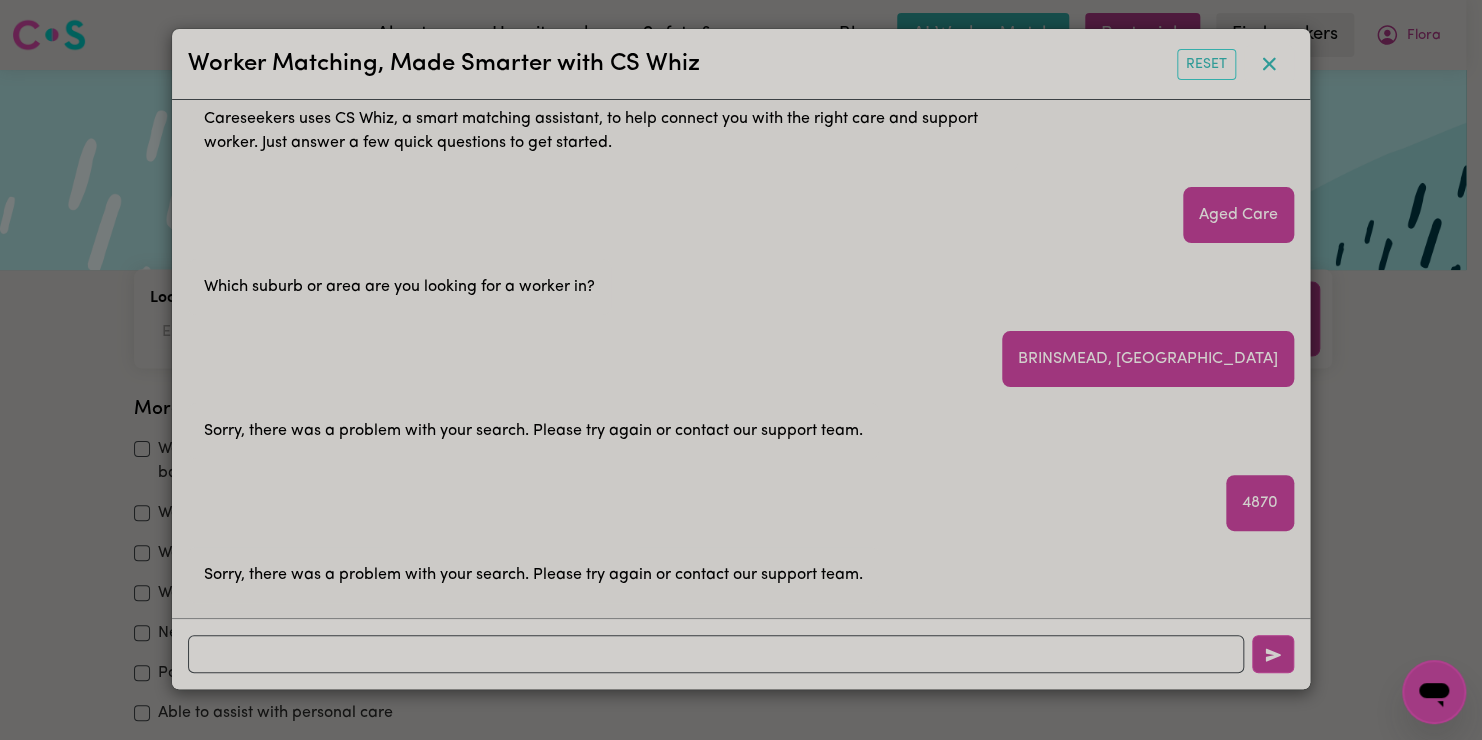 drag, startPoint x: 1256, startPoint y: 67, endPoint x: 1269, endPoint y: 67, distance: 13 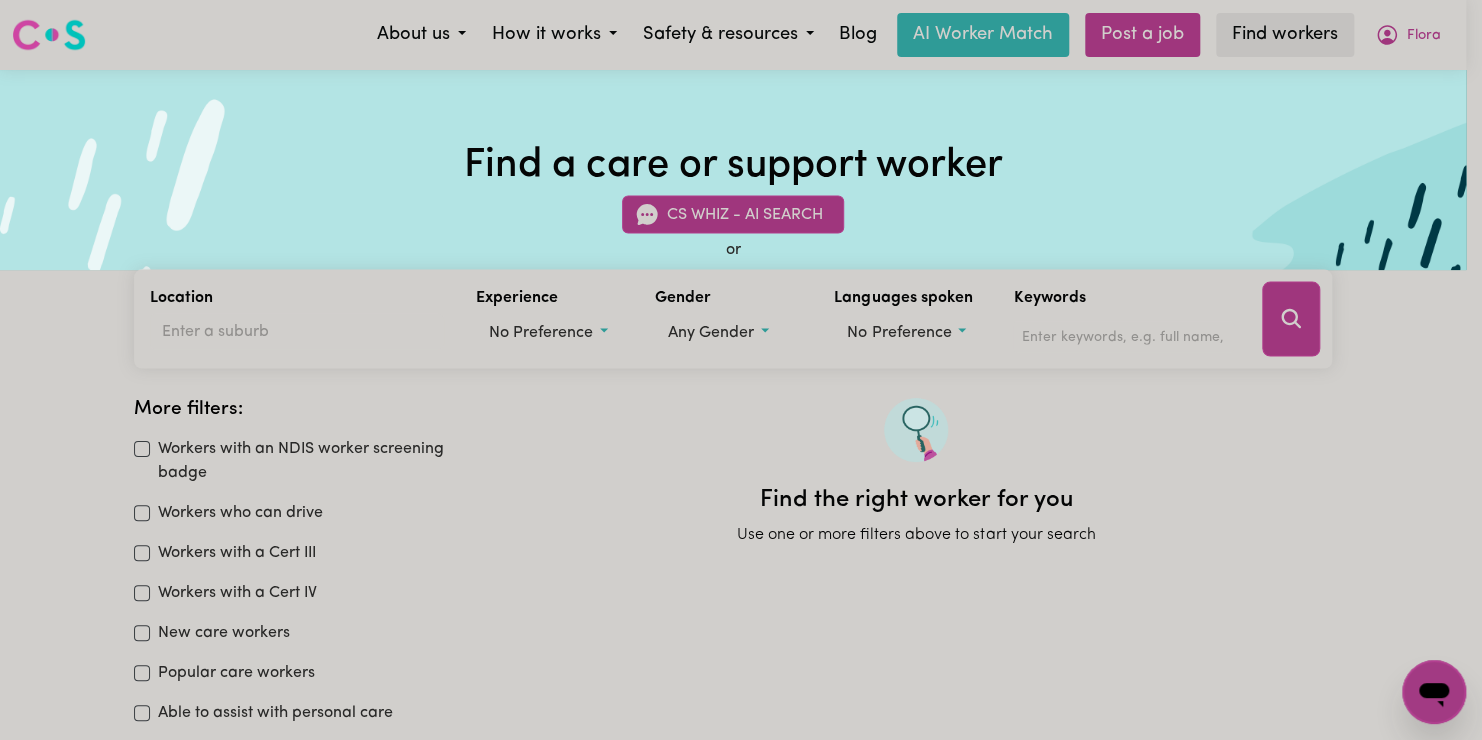 scroll, scrollTop: 0, scrollLeft: 0, axis: both 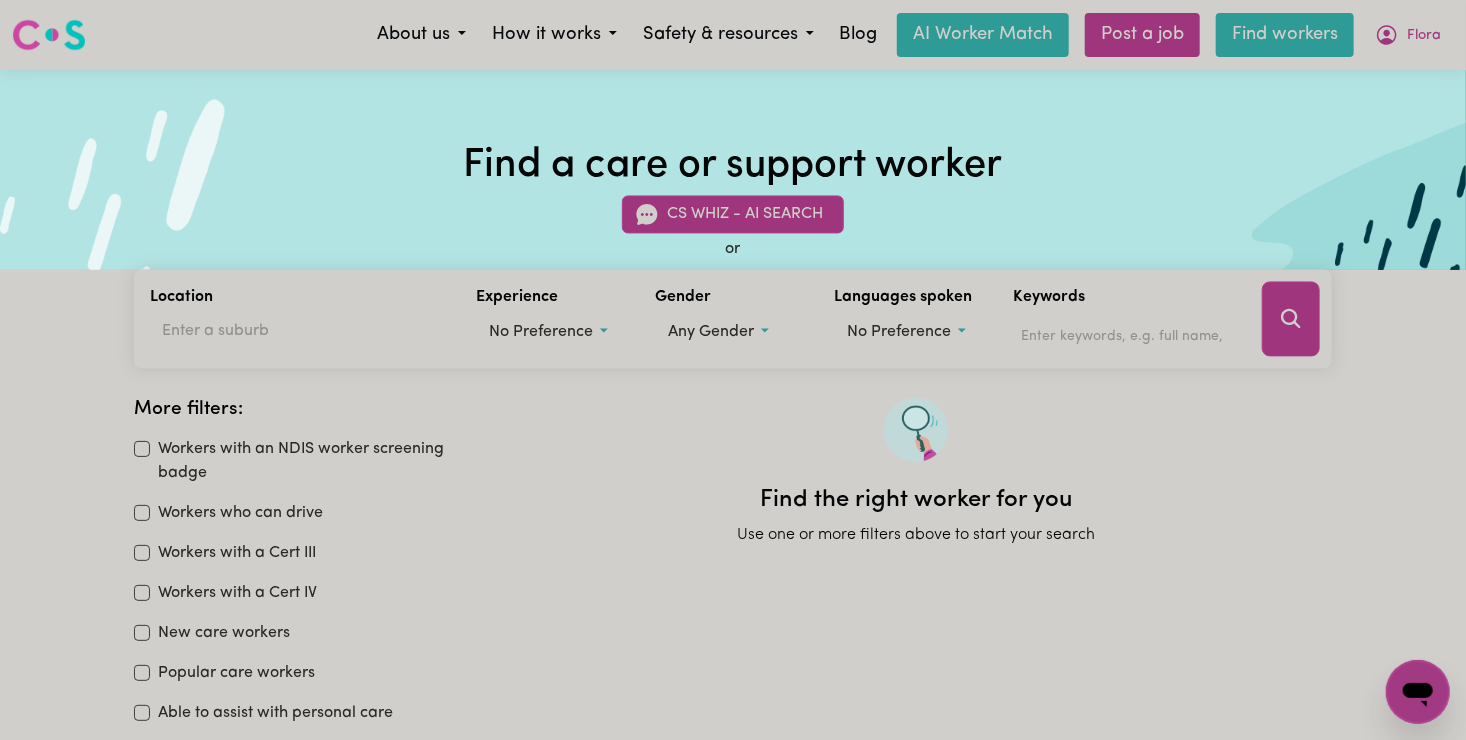 click on "Find workers" at bounding box center (1285, 35) 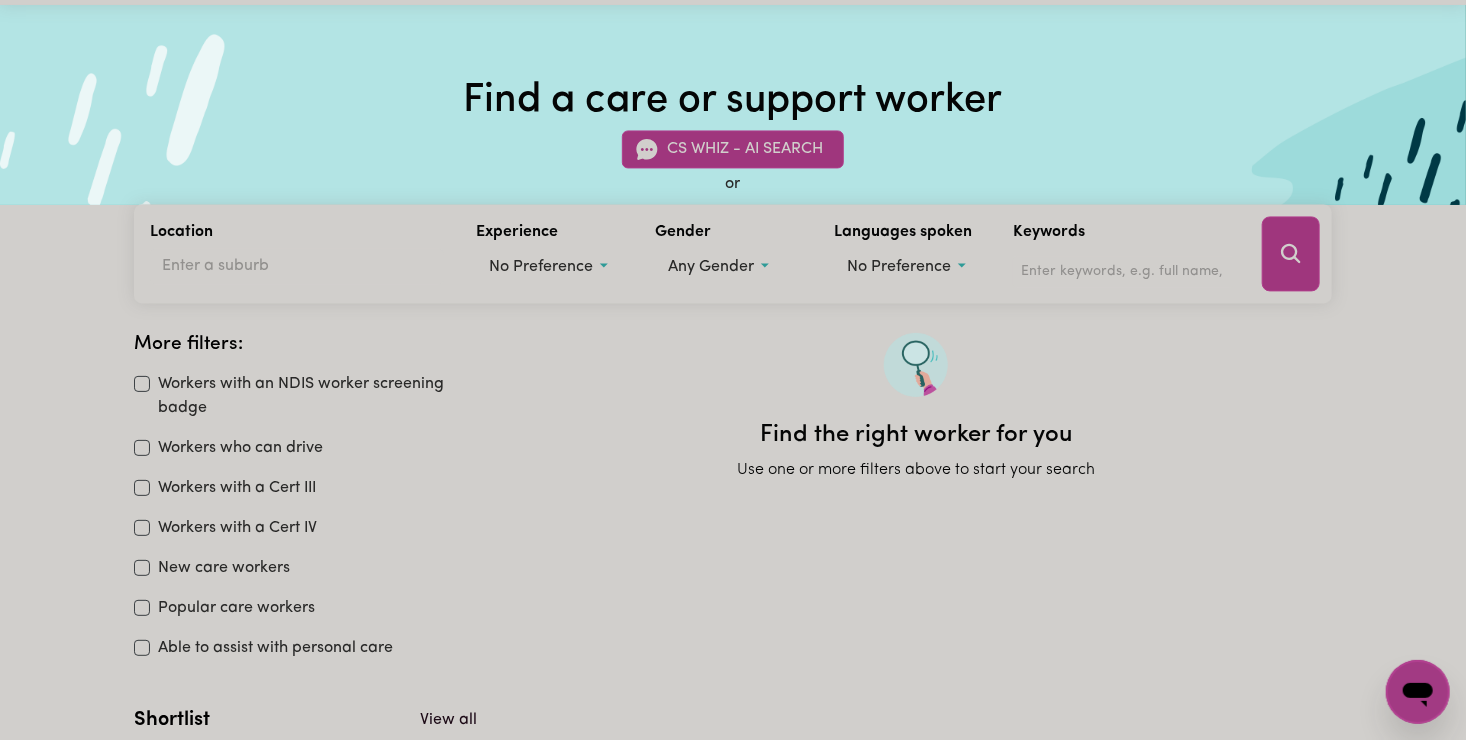 scroll, scrollTop: 100, scrollLeft: 0, axis: vertical 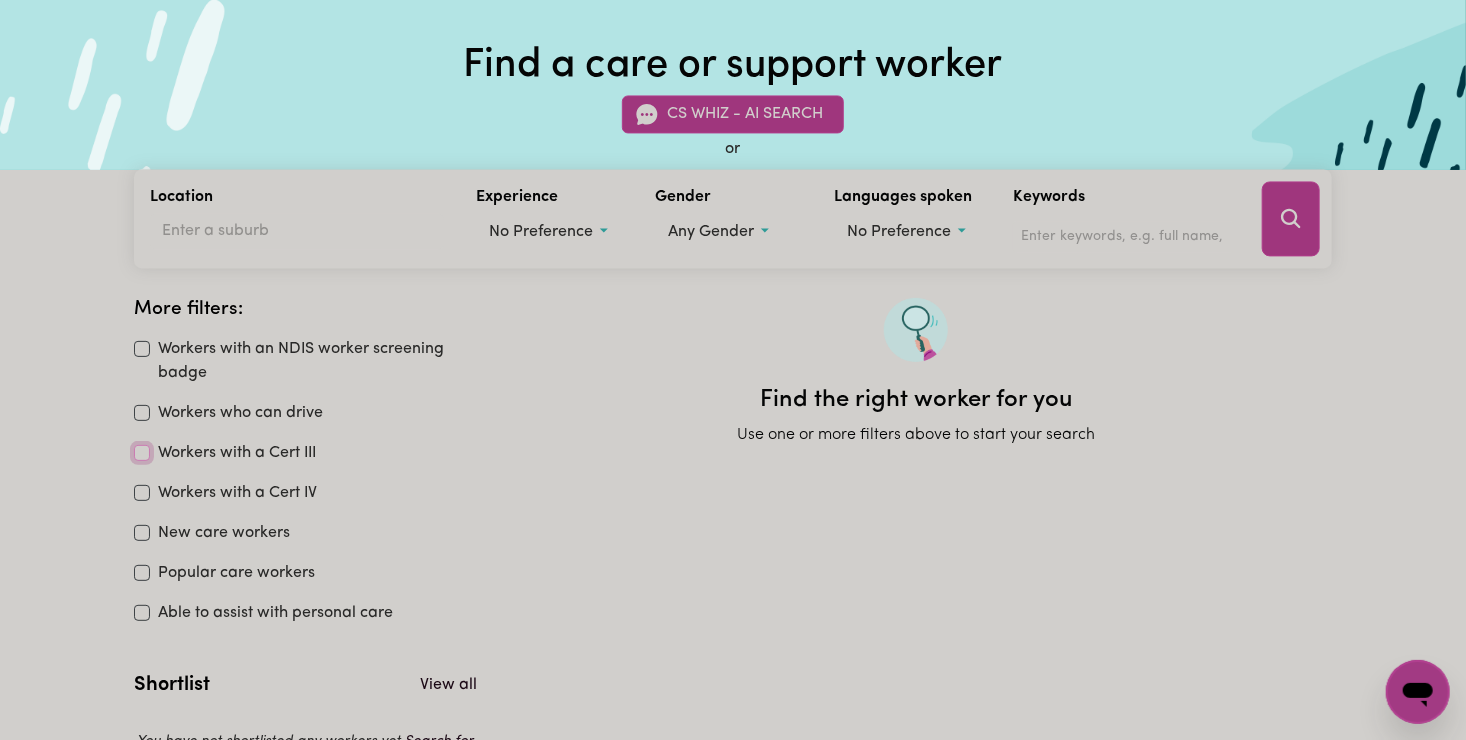 click on "Workers with a Cert III" at bounding box center [142, 453] 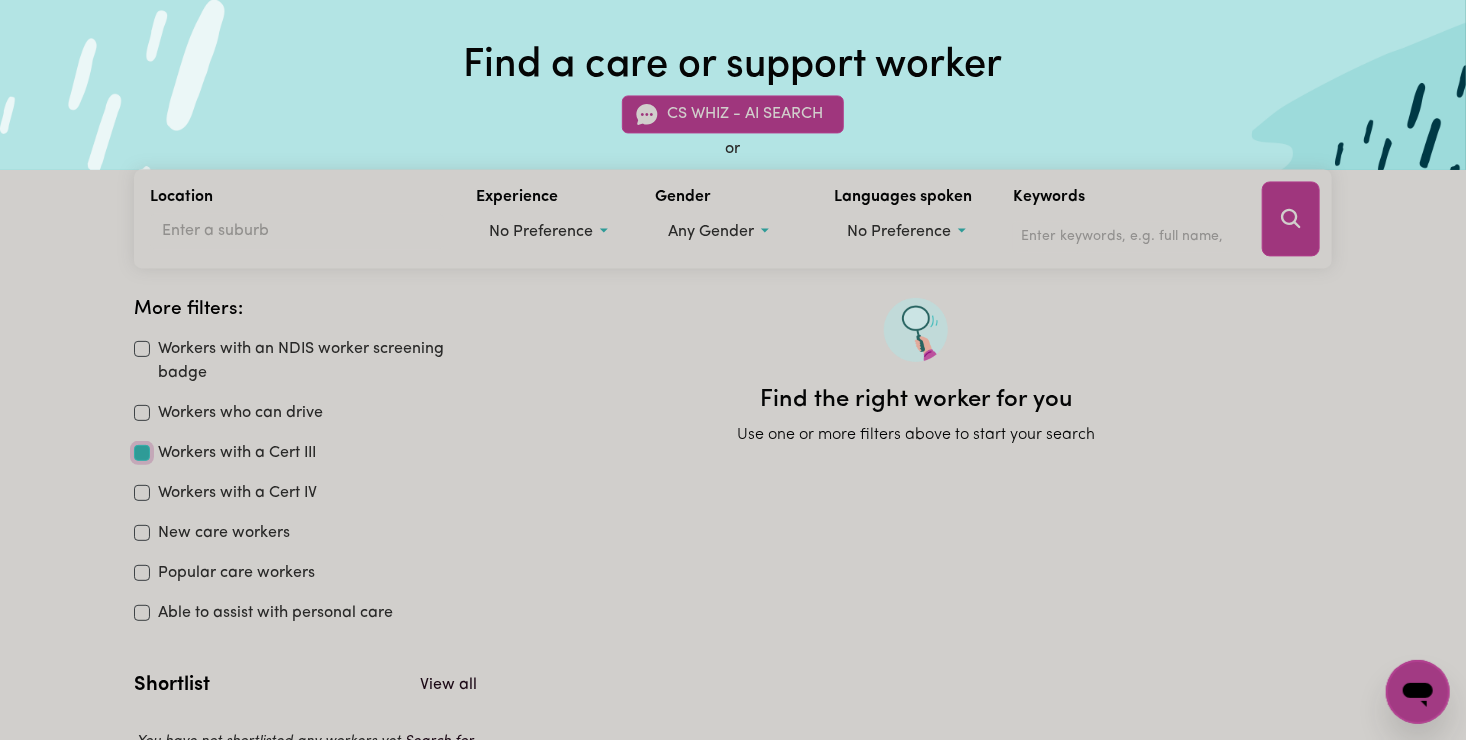checkbox on "true" 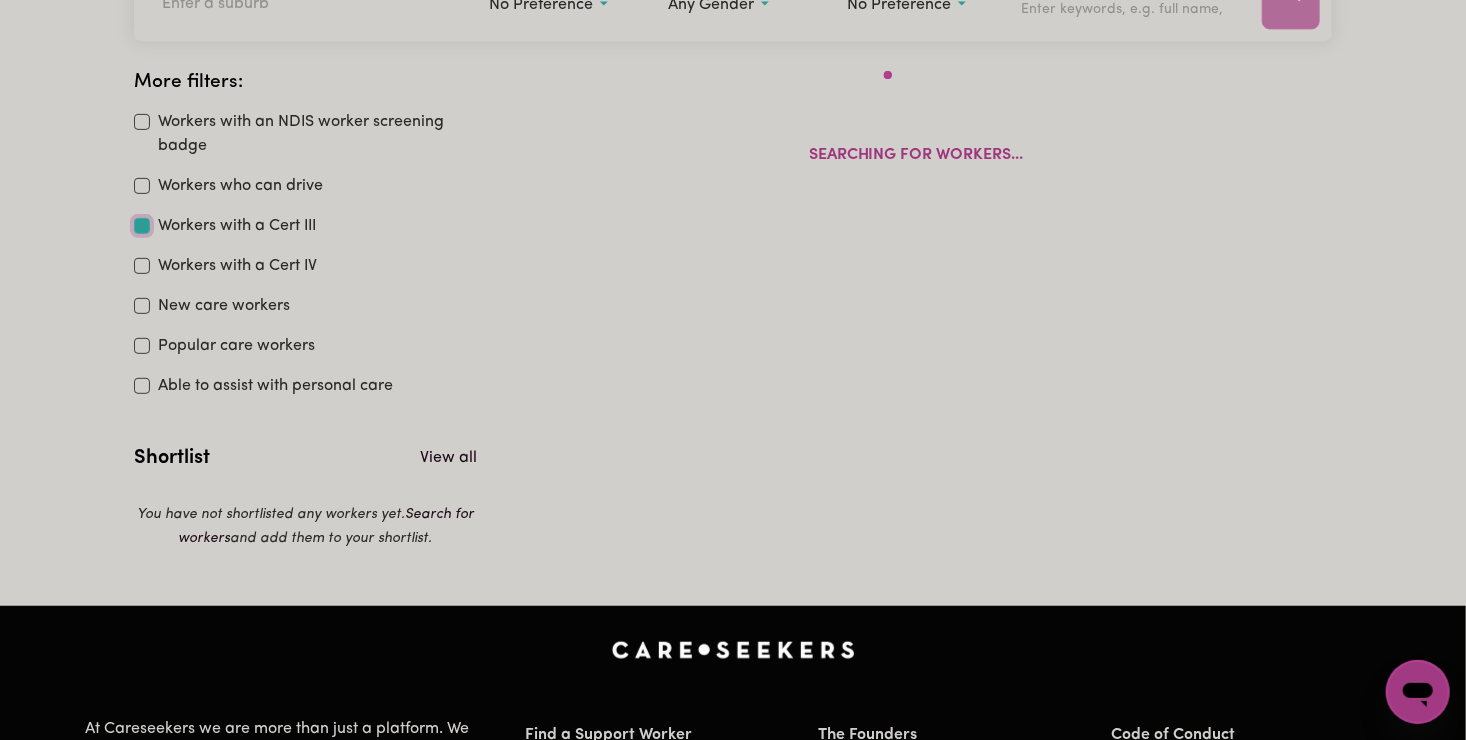 scroll, scrollTop: 334, scrollLeft: 0, axis: vertical 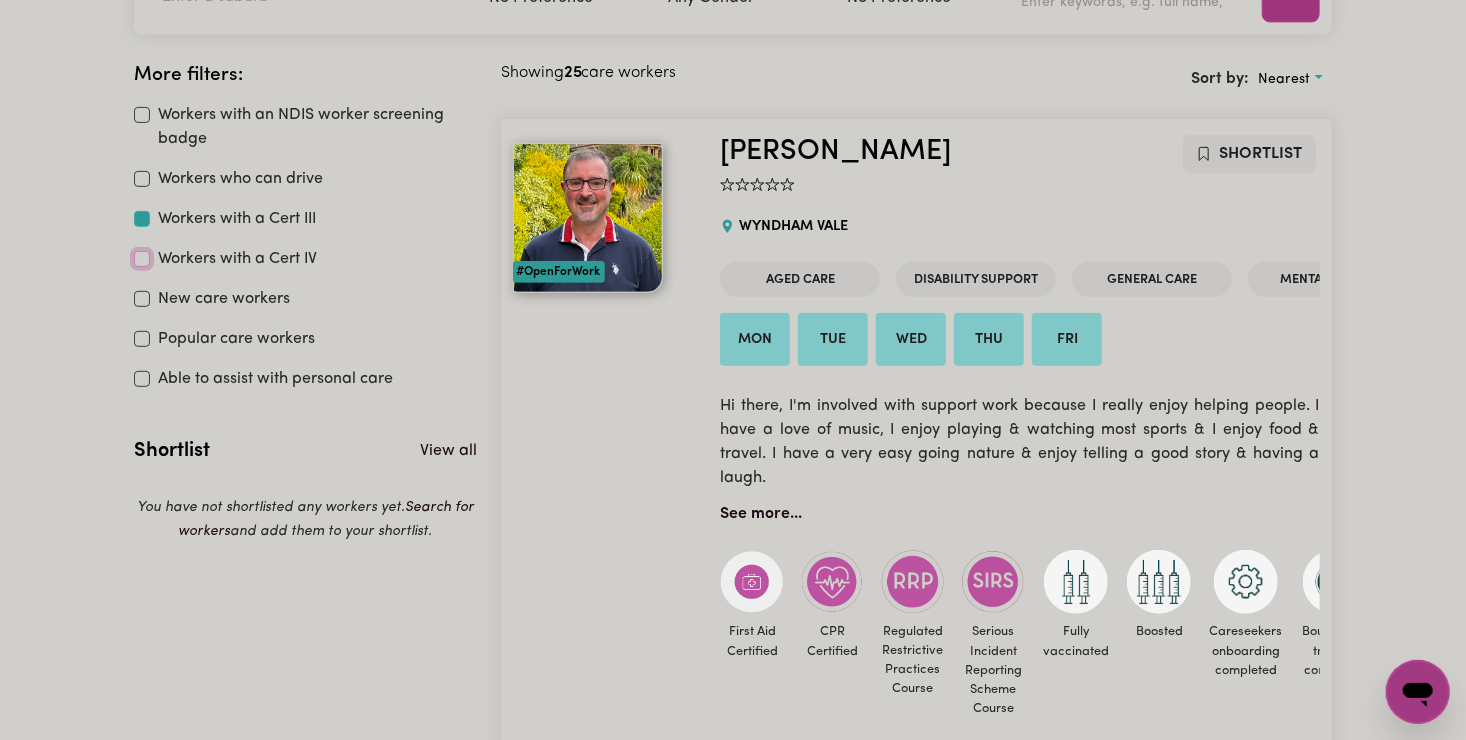 click on "Workers with a Cert IV" at bounding box center (142, 259) 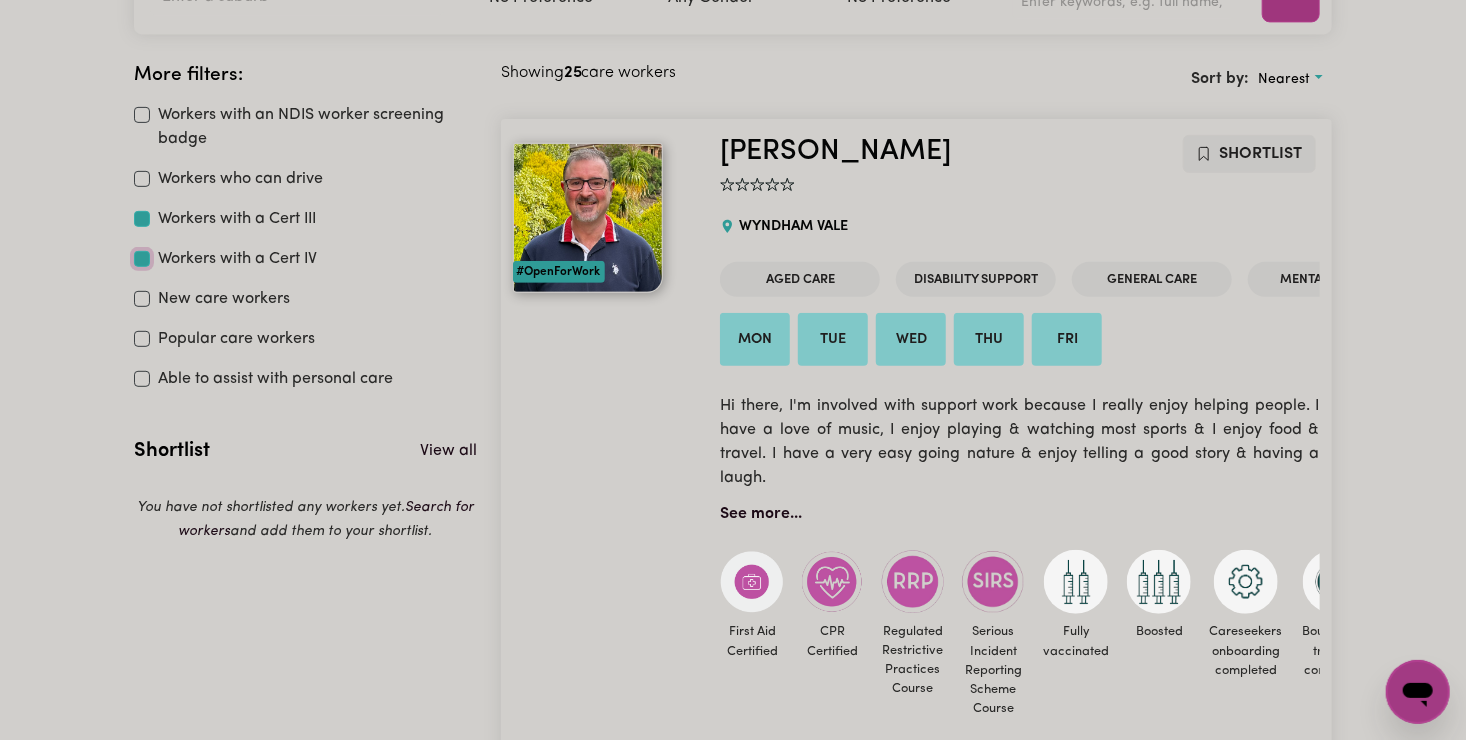 checkbox on "true" 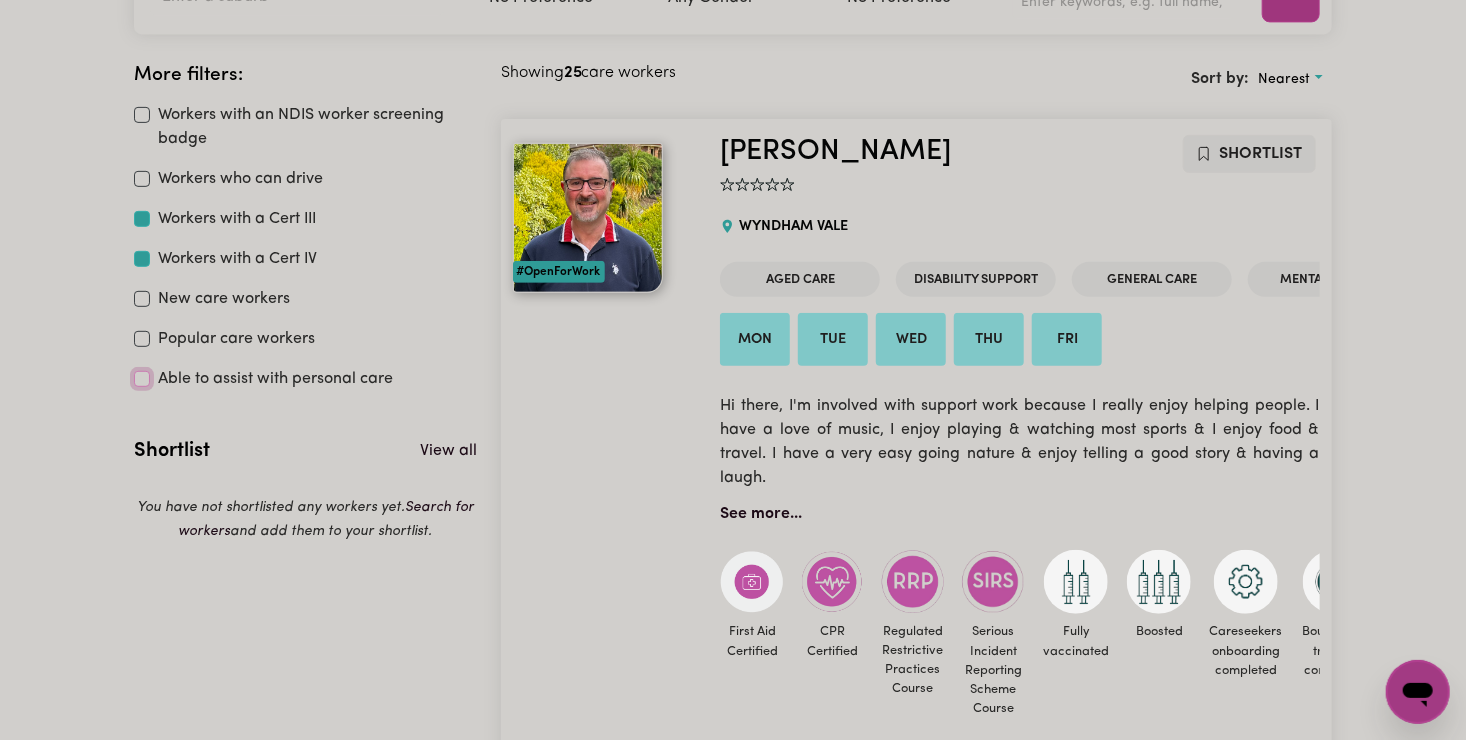 click on "Able to assist with personal care" at bounding box center (142, 379) 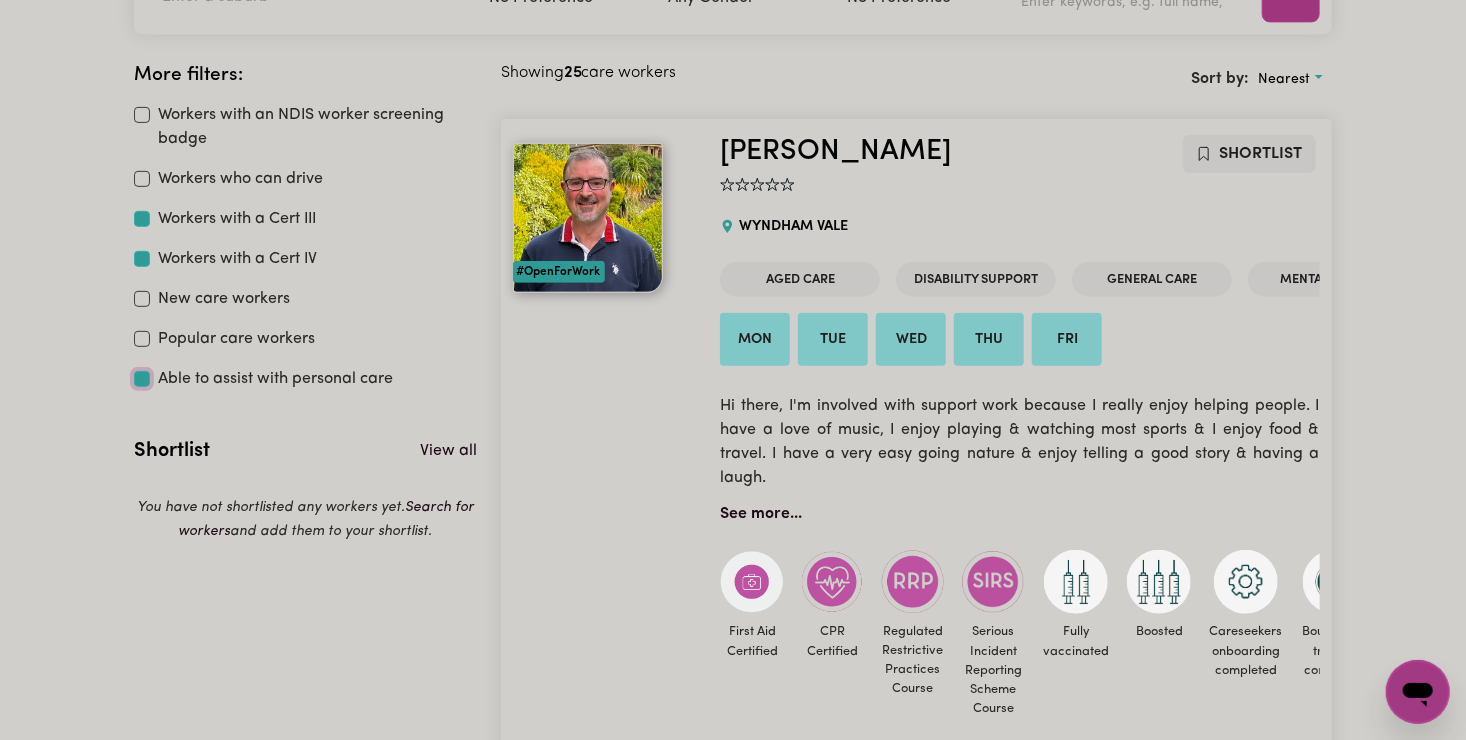 checkbox on "true" 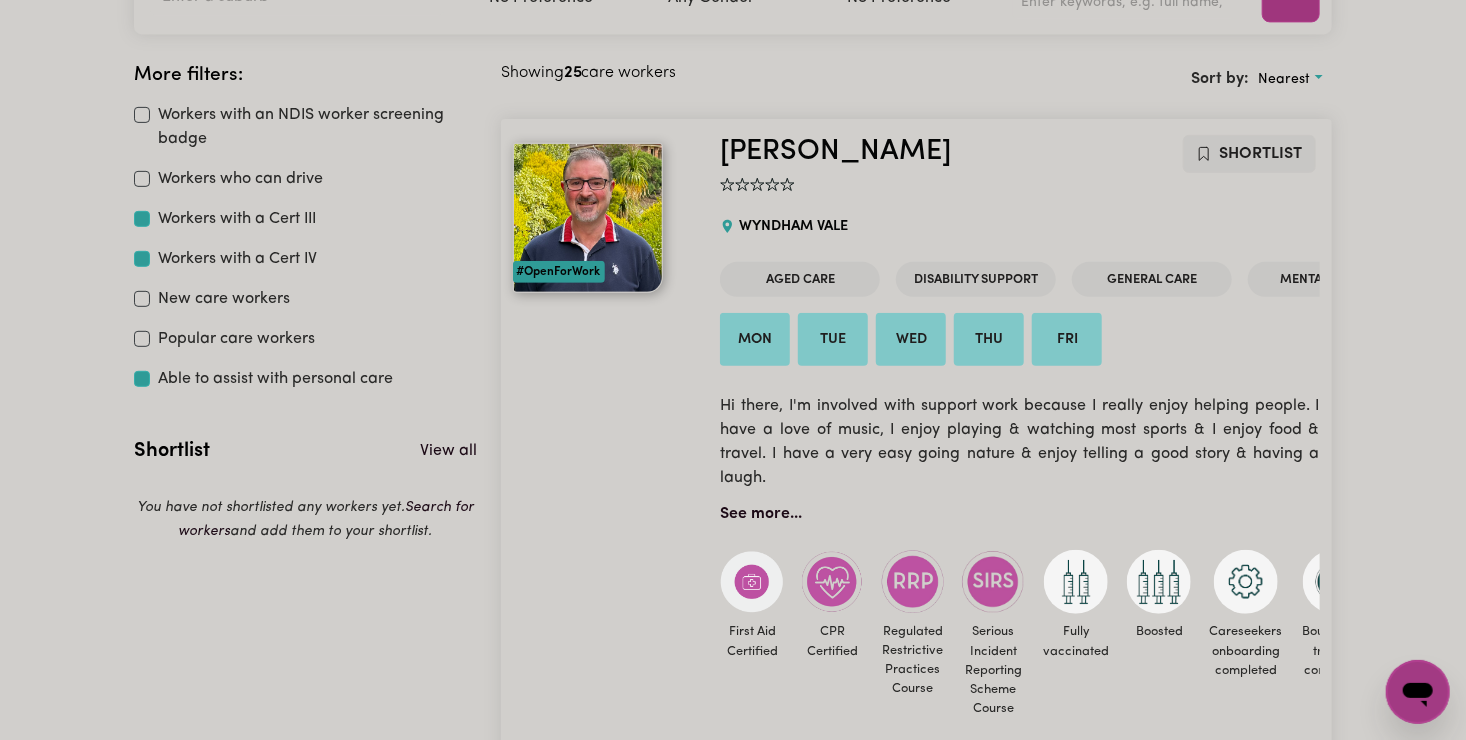 click on "Thu" at bounding box center (989, 340) 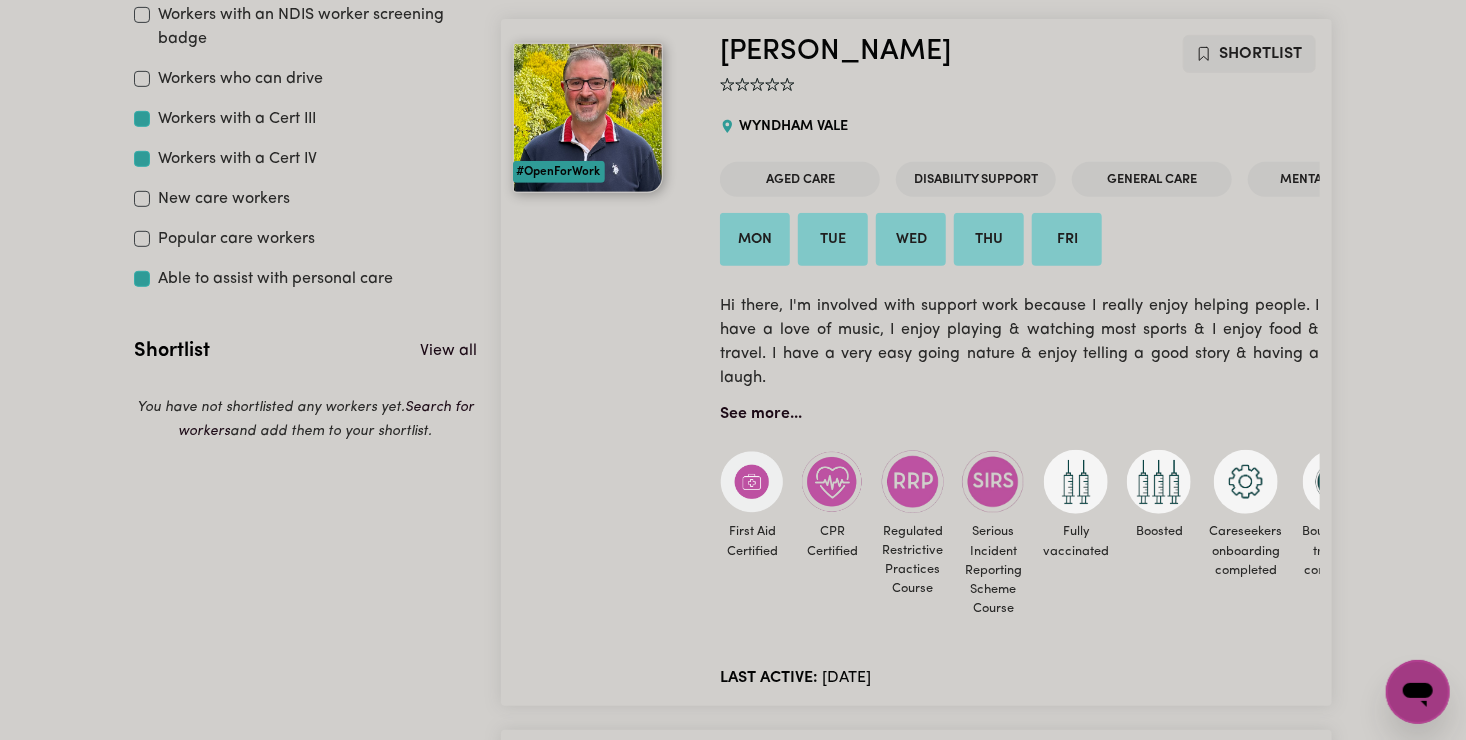 scroll, scrollTop: 134, scrollLeft: 0, axis: vertical 